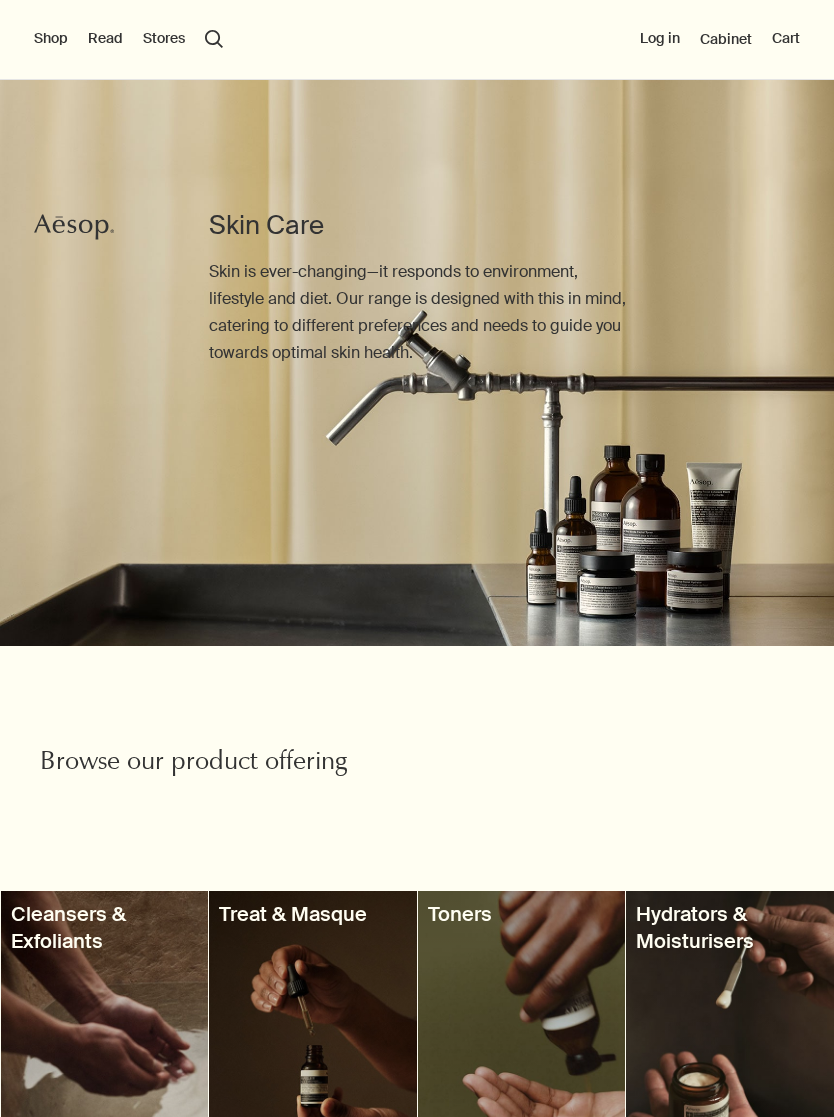 scroll, scrollTop: 536, scrollLeft: 0, axis: vertical 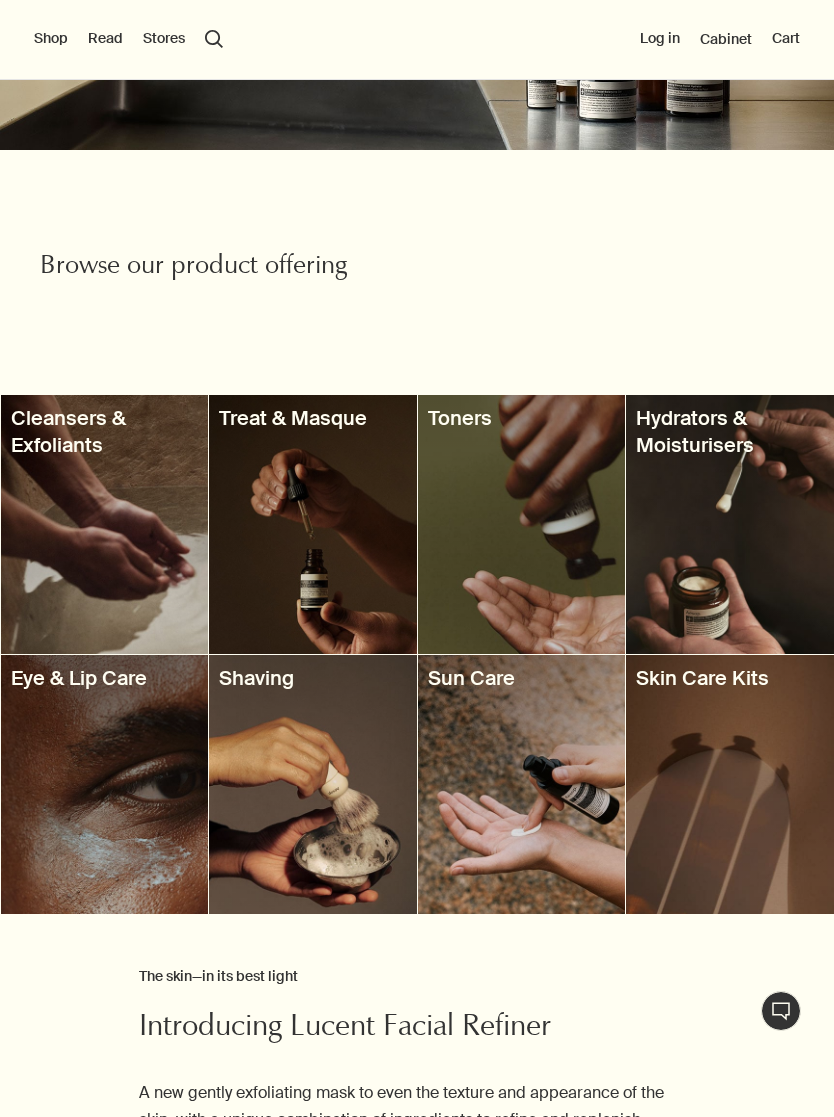 click at bounding box center [730, 524] 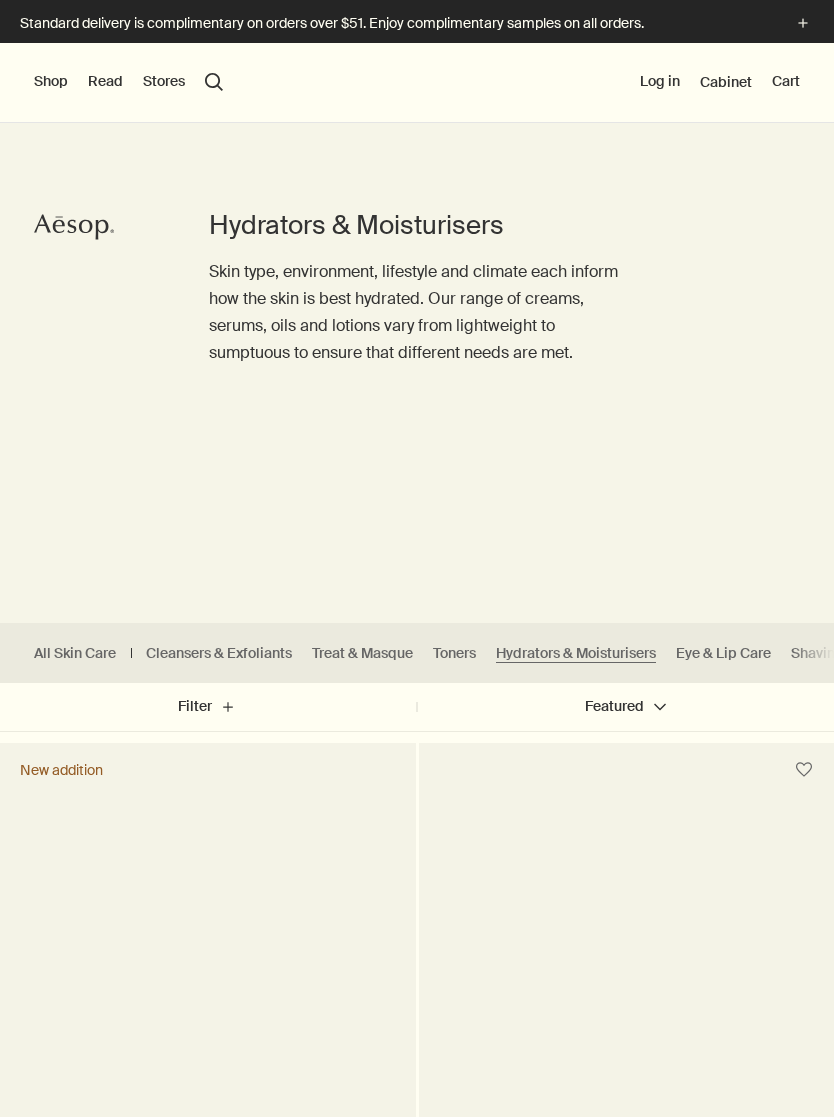 scroll, scrollTop: 0, scrollLeft: 0, axis: both 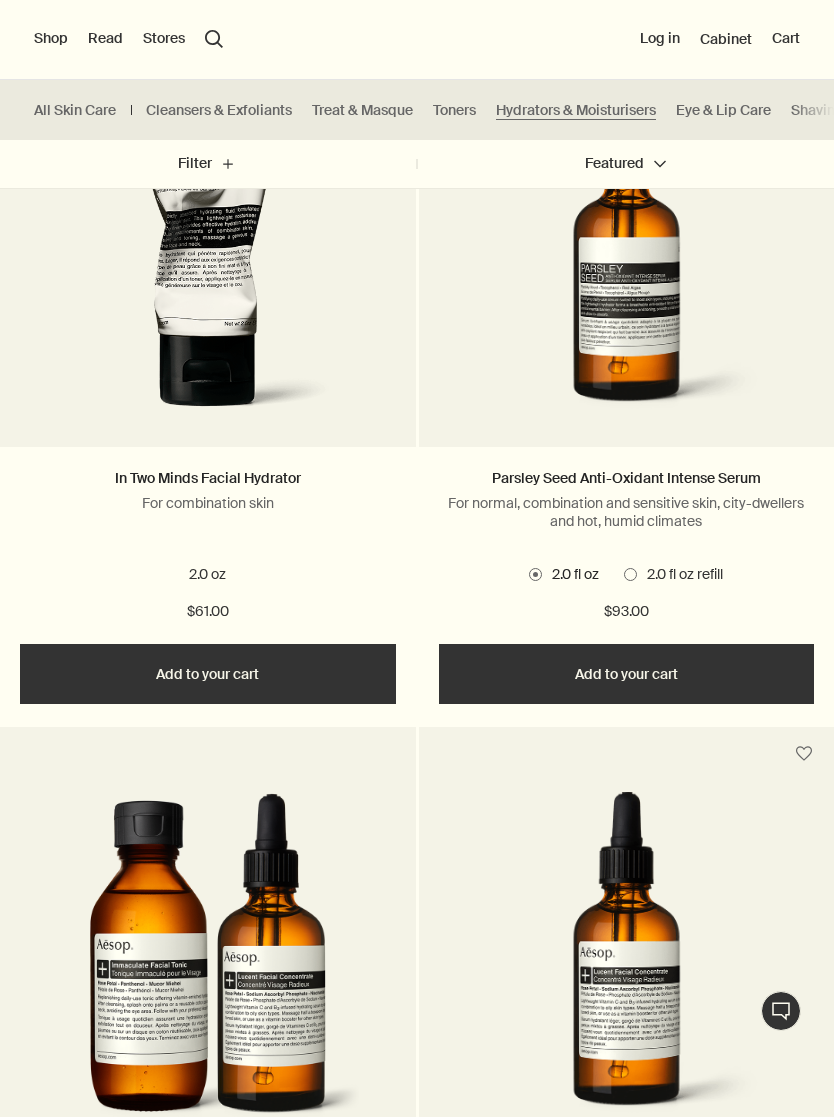 click on "All Skin Care" at bounding box center [75, 110] 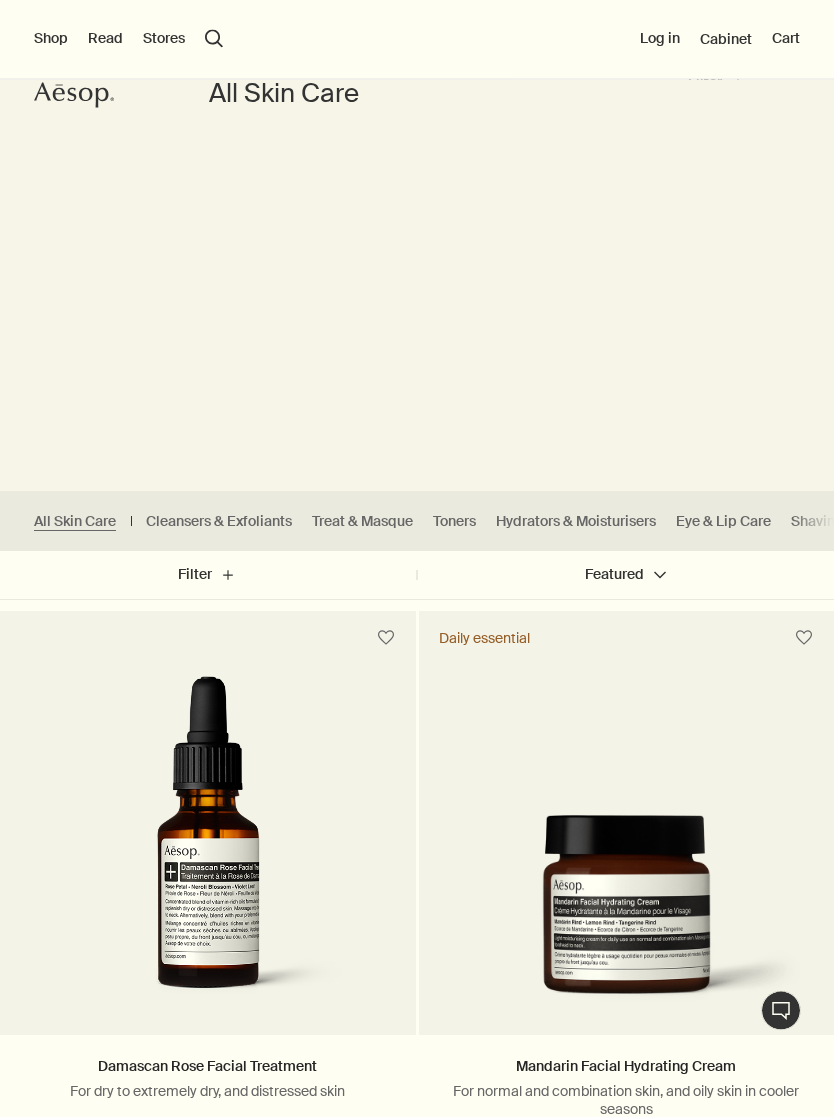 scroll, scrollTop: 0, scrollLeft: 0, axis: both 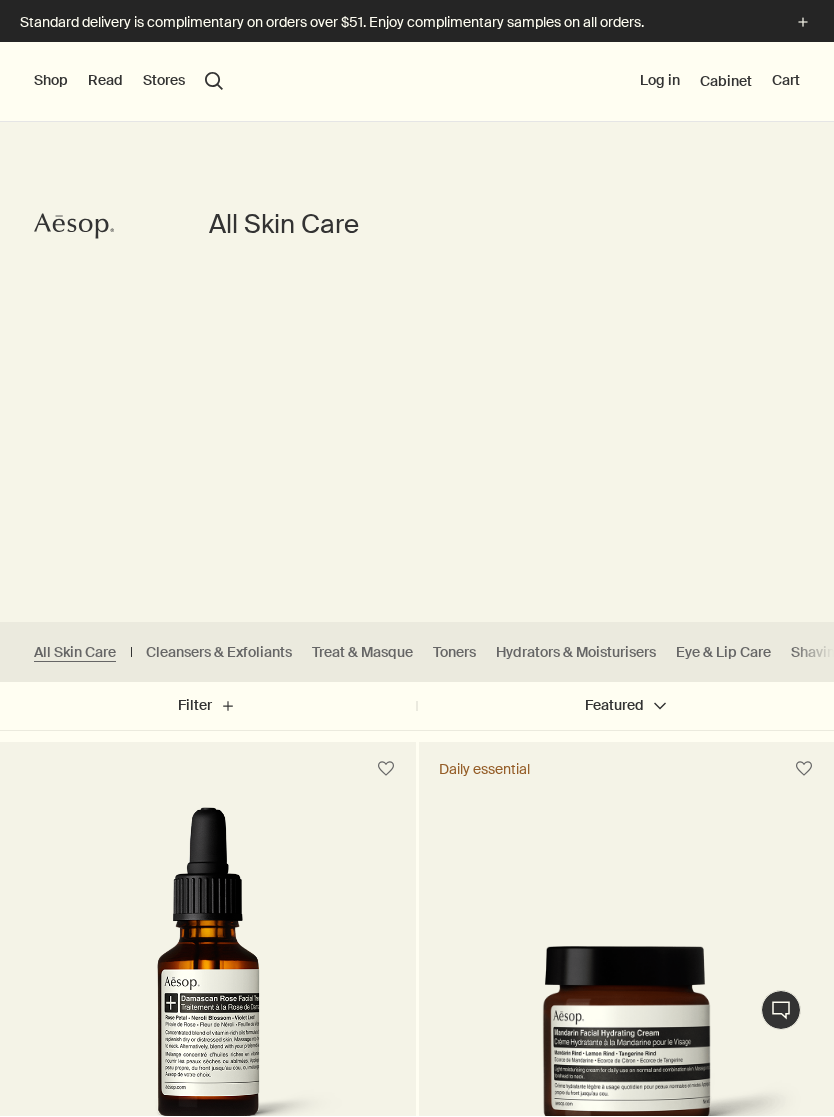 click on "Log in" at bounding box center (660, 82) 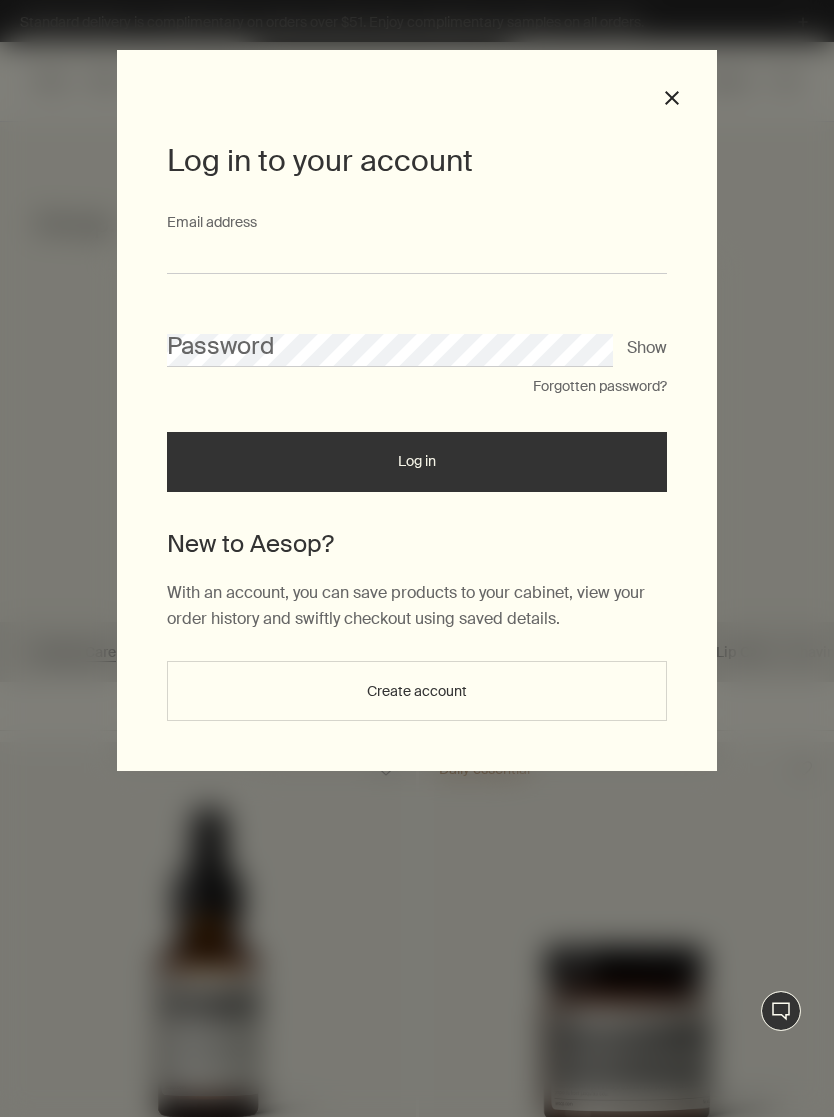 click on "Email address" at bounding box center (417, 255) 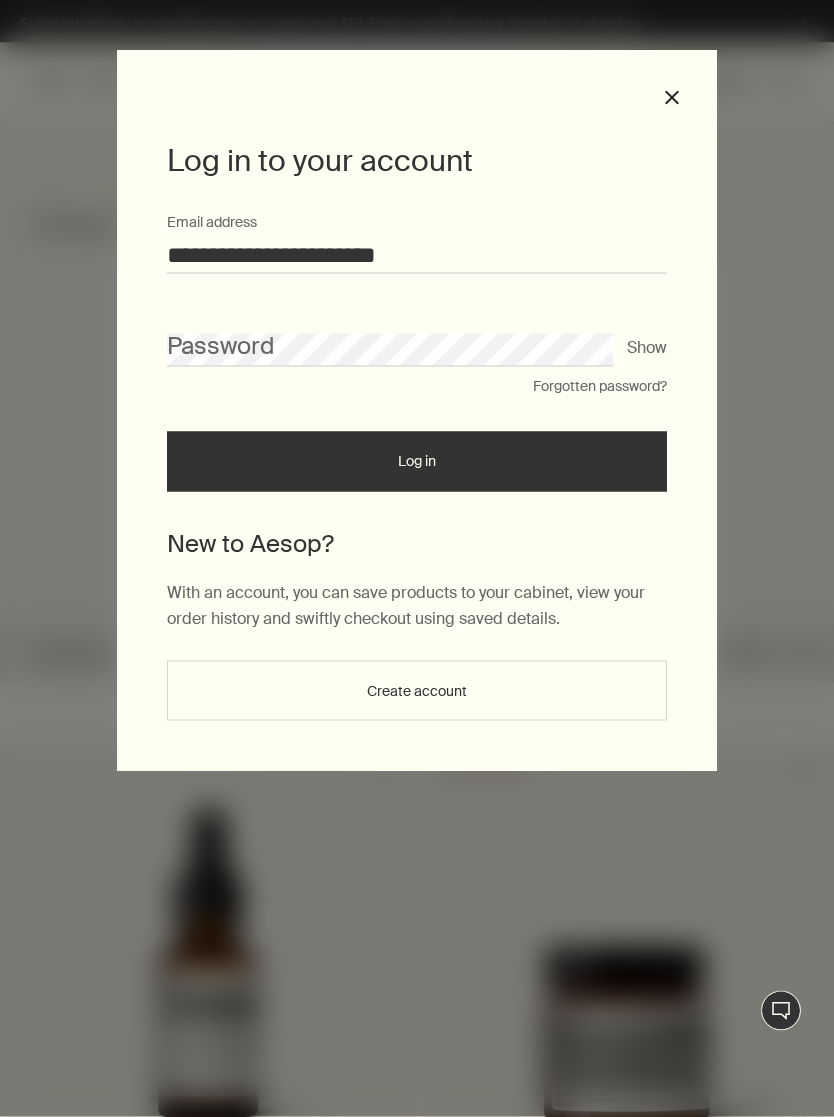 type on "**********" 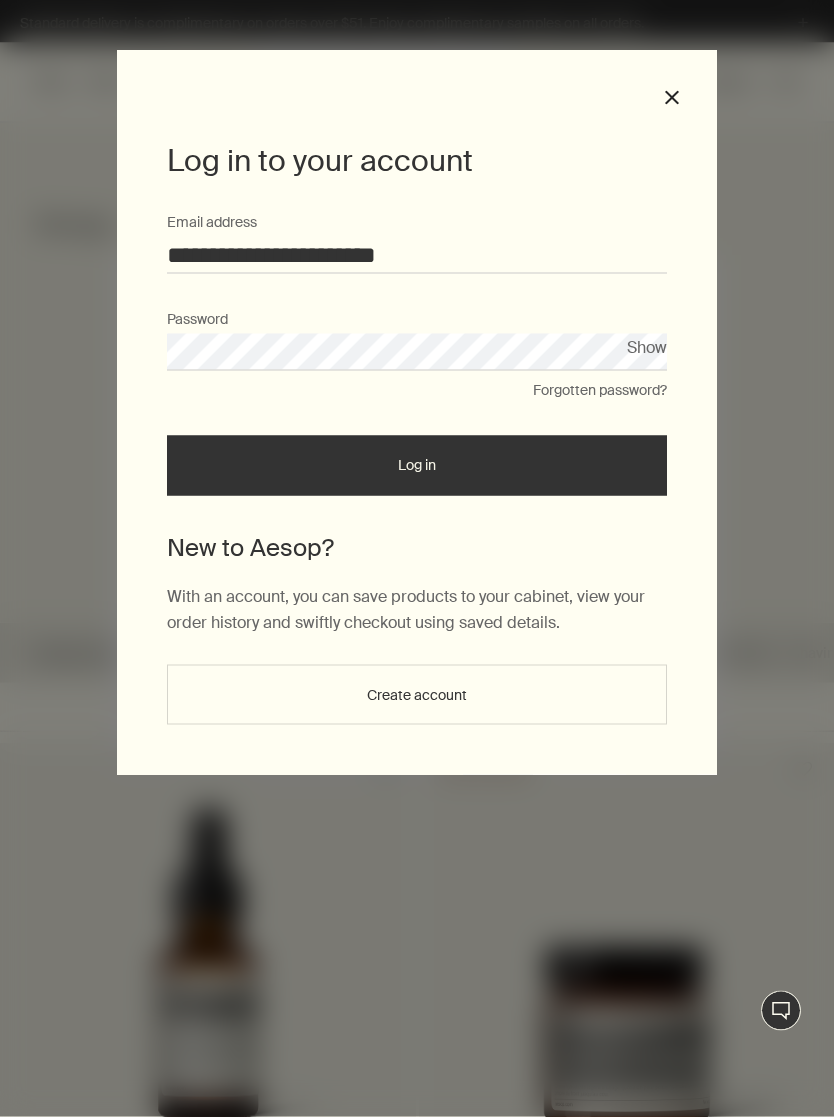 click on "Show" at bounding box center [647, 347] 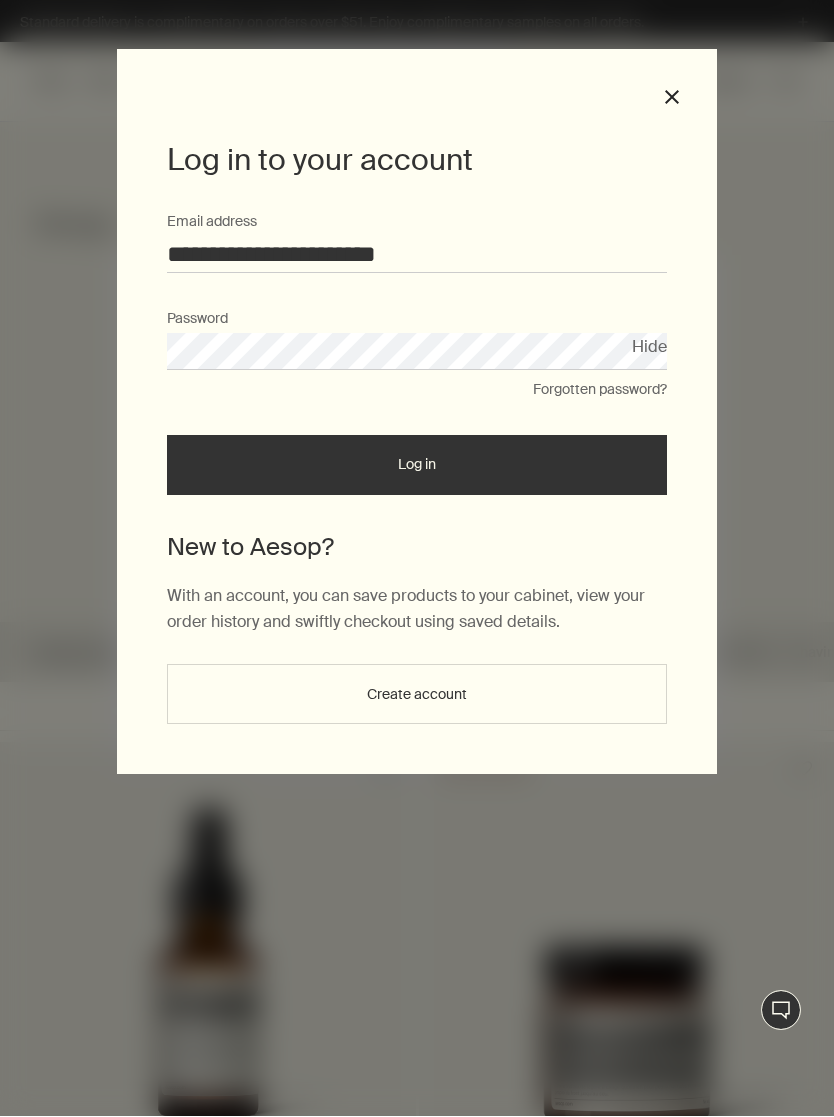 scroll, scrollTop: 1, scrollLeft: 0, axis: vertical 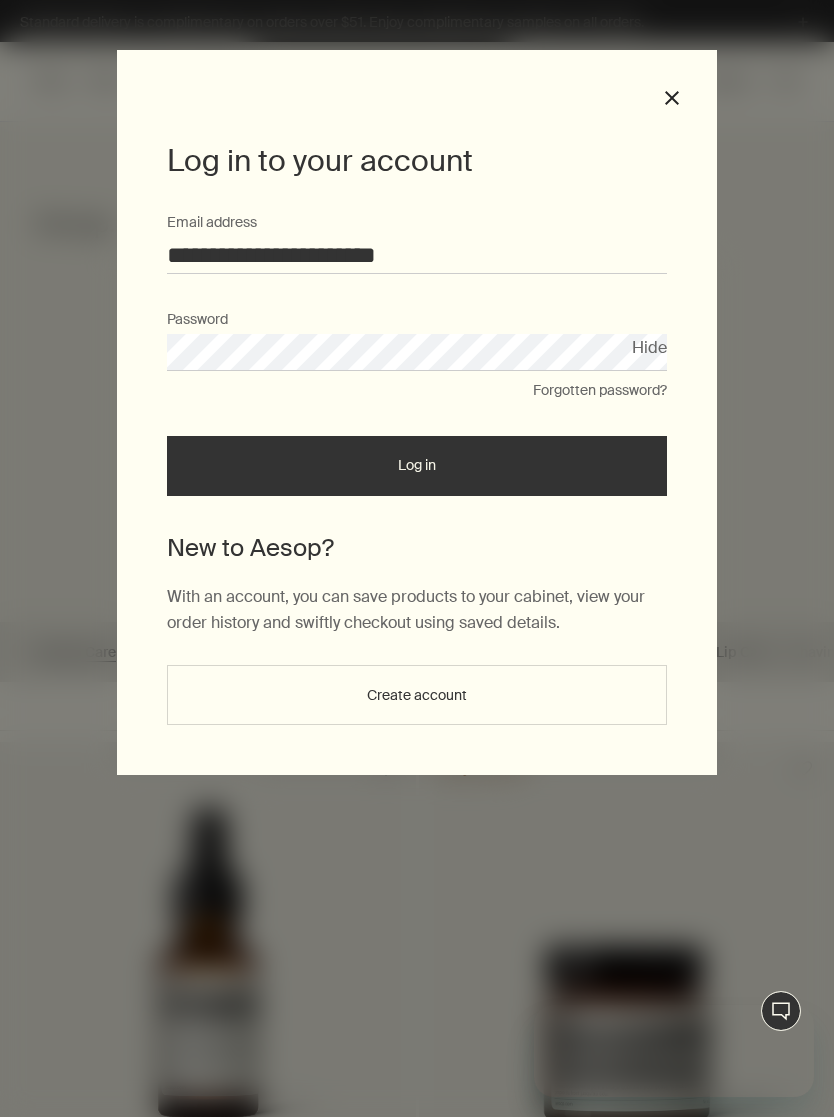 click on "Log in" at bounding box center (417, 466) 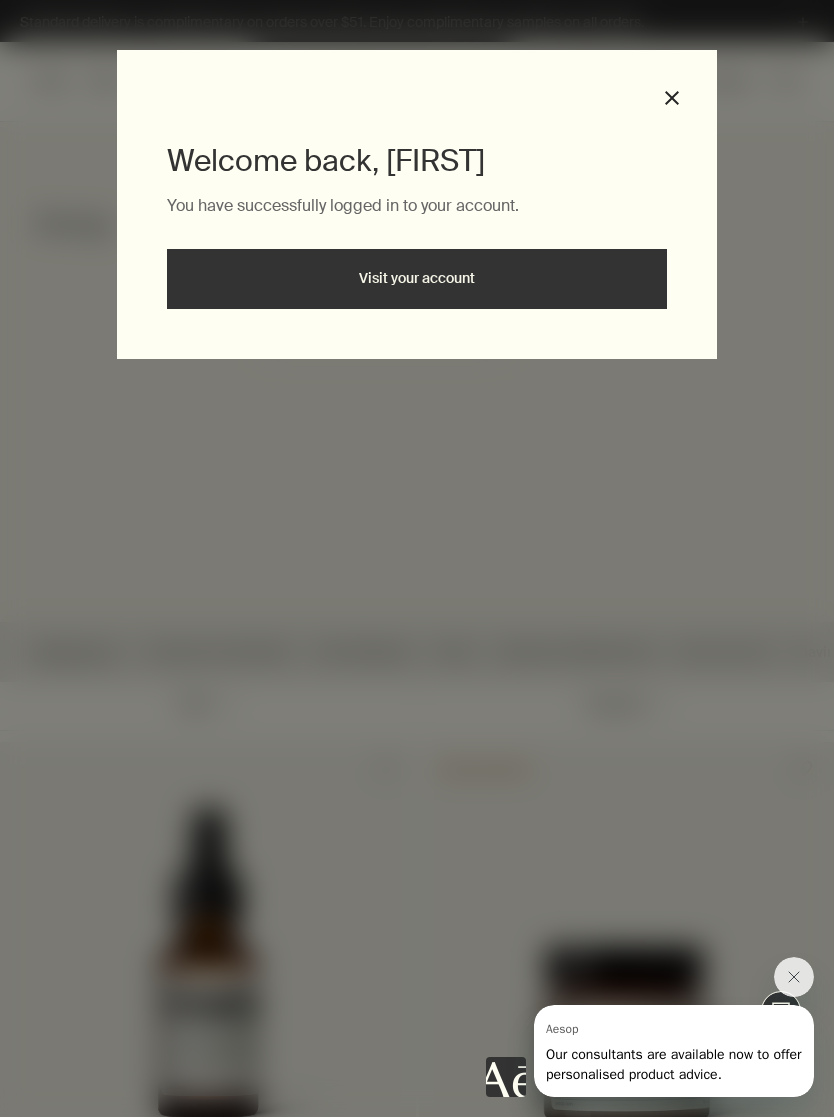 click on "Visit your account" at bounding box center [417, 279] 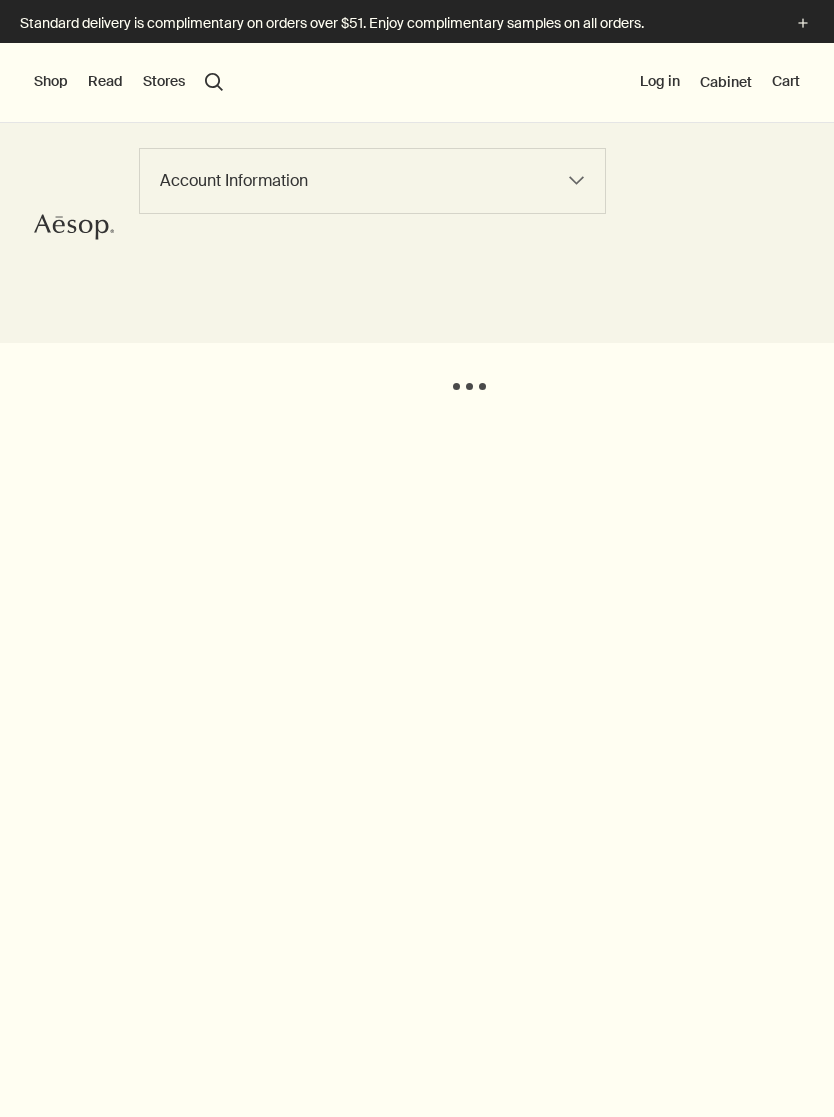 scroll, scrollTop: 0, scrollLeft: 0, axis: both 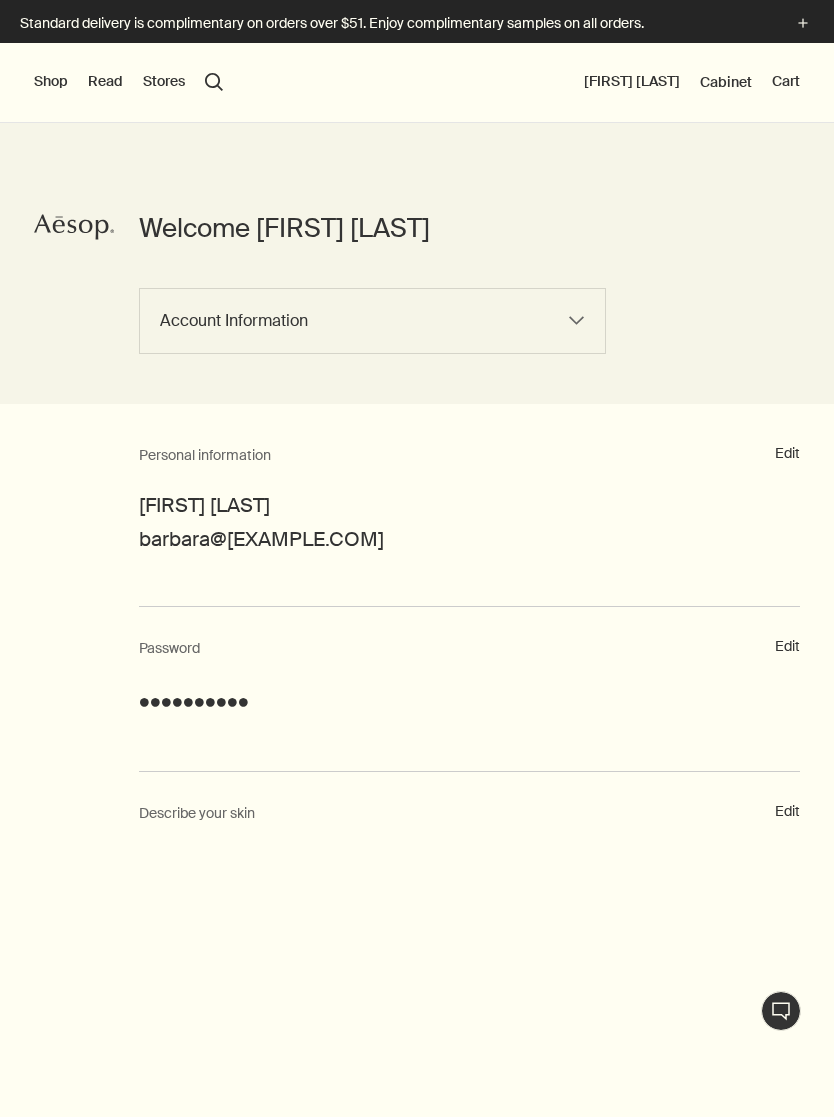 click on "Shop" at bounding box center (51, 82) 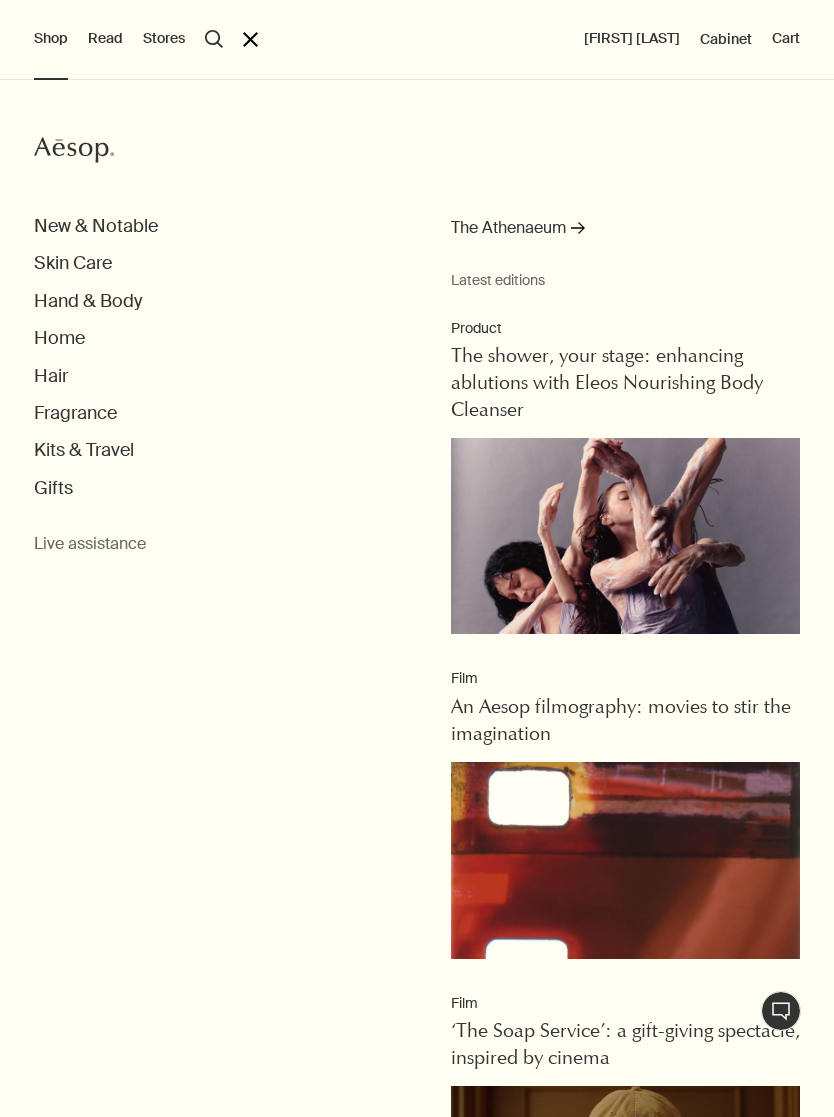 click on "Hand & Body" at bounding box center (96, 226) 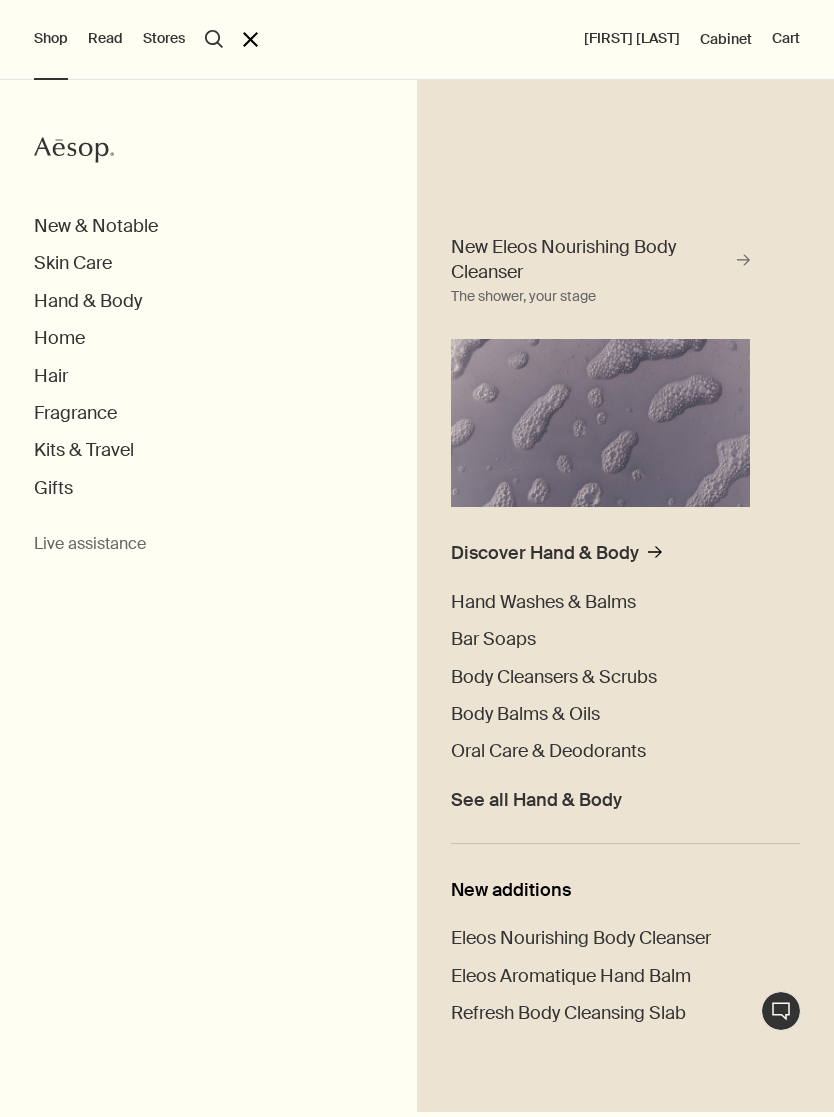 click on "Body Balms & Oils" at bounding box center [525, 714] 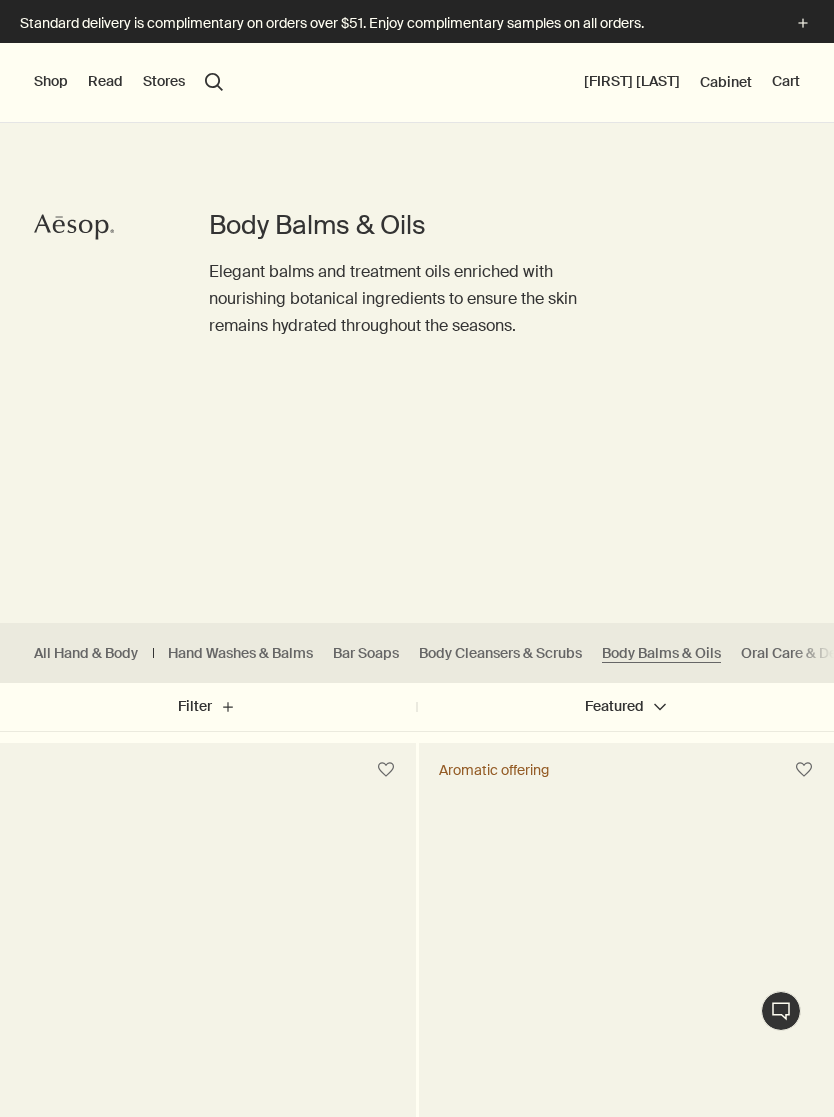 scroll, scrollTop: 0, scrollLeft: 0, axis: both 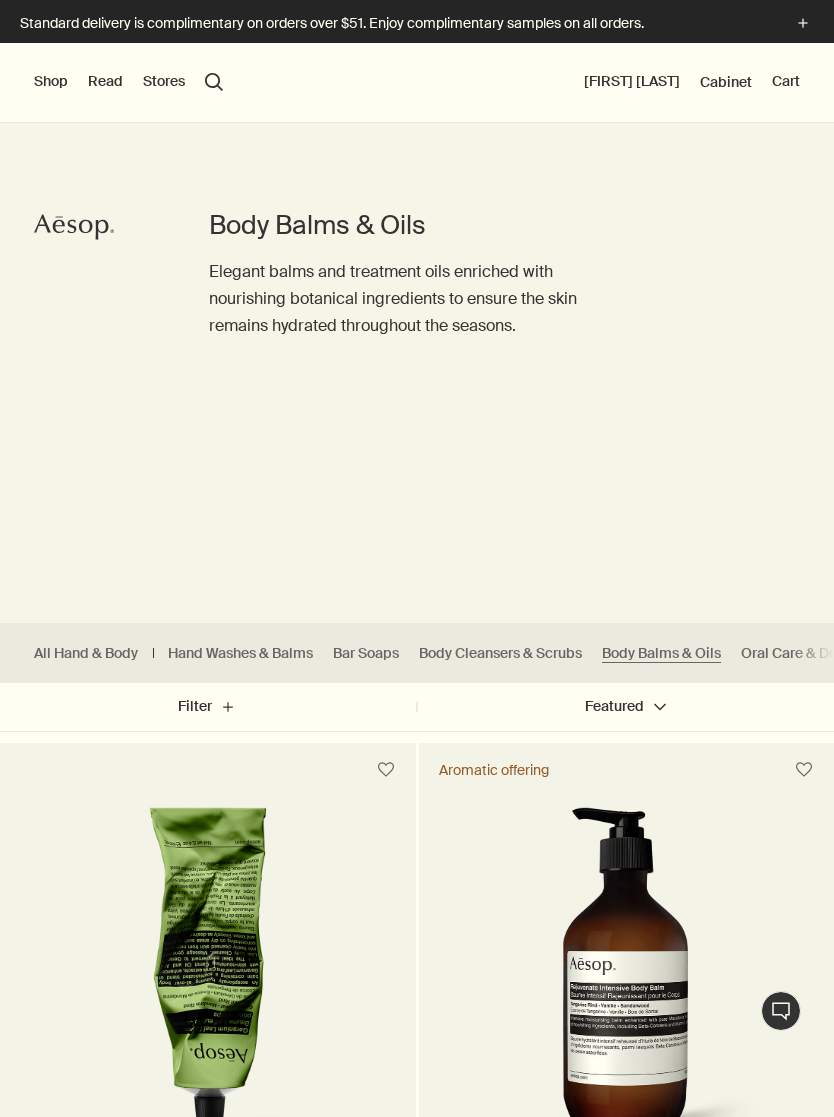 click on "search Search" at bounding box center [214, 82] 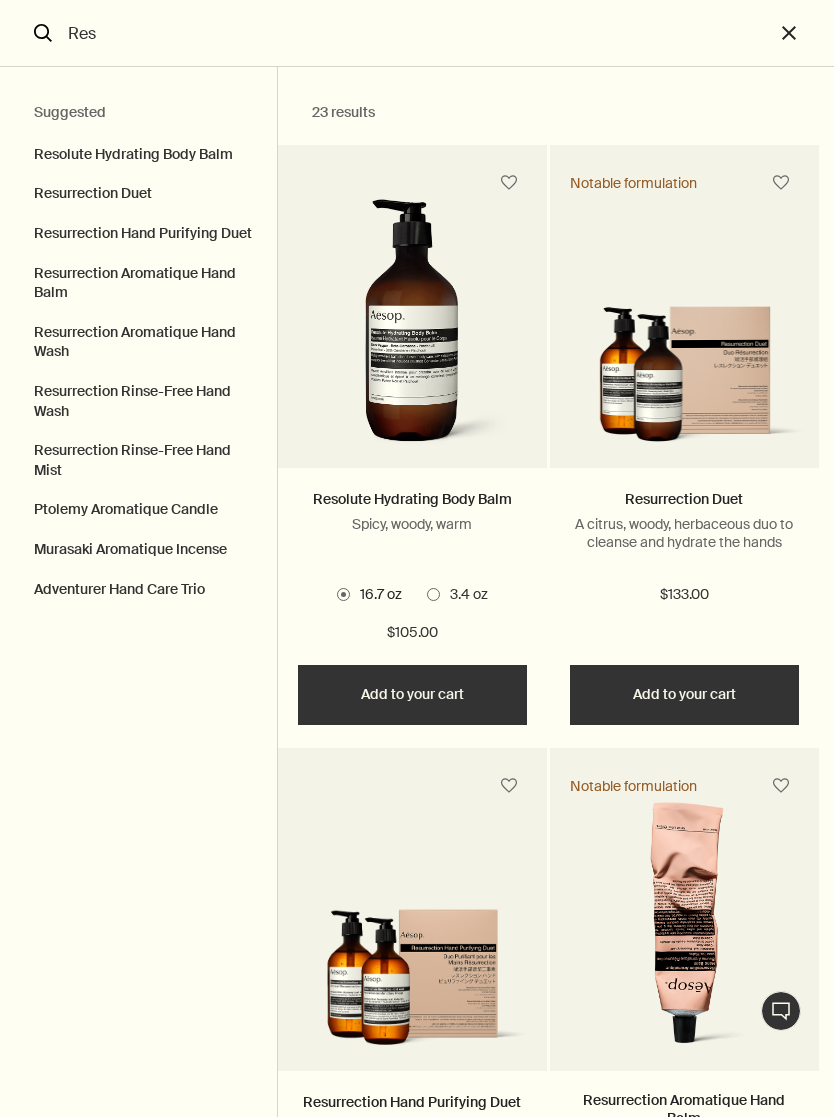 type on "Res" 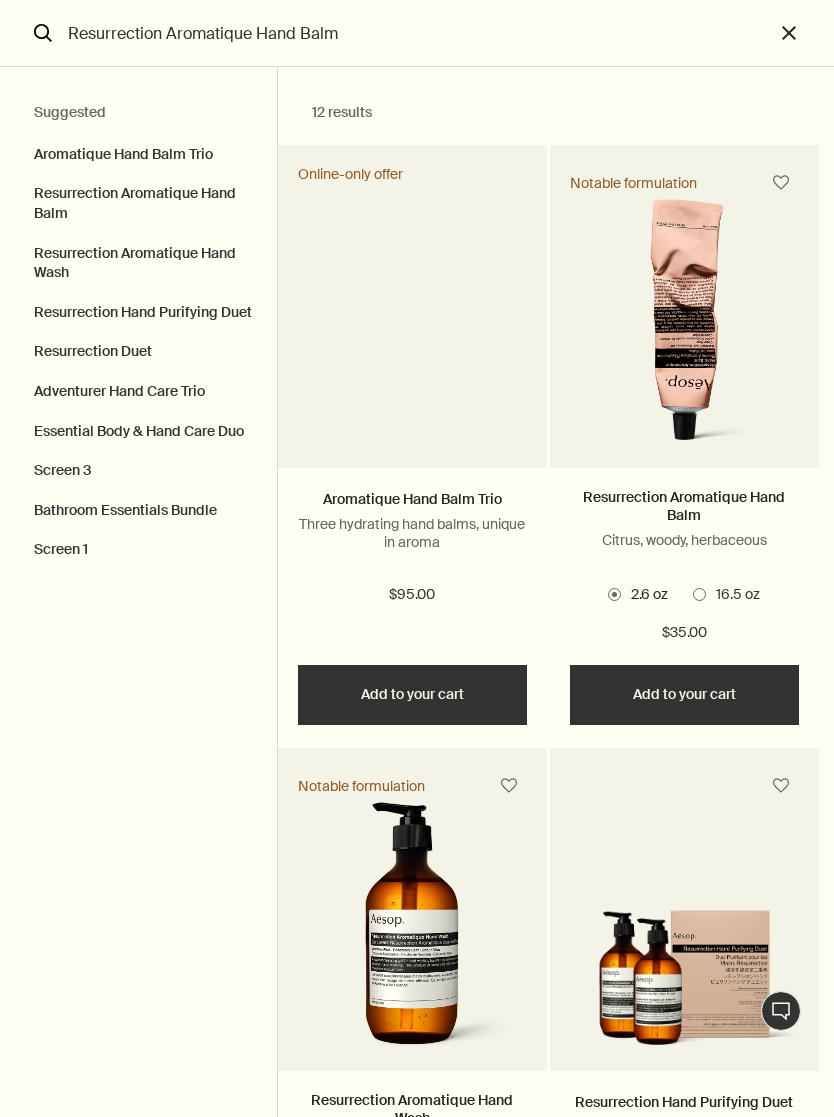 click on "Resurrection Aromatique Hand Balm" at bounding box center [684, 506] 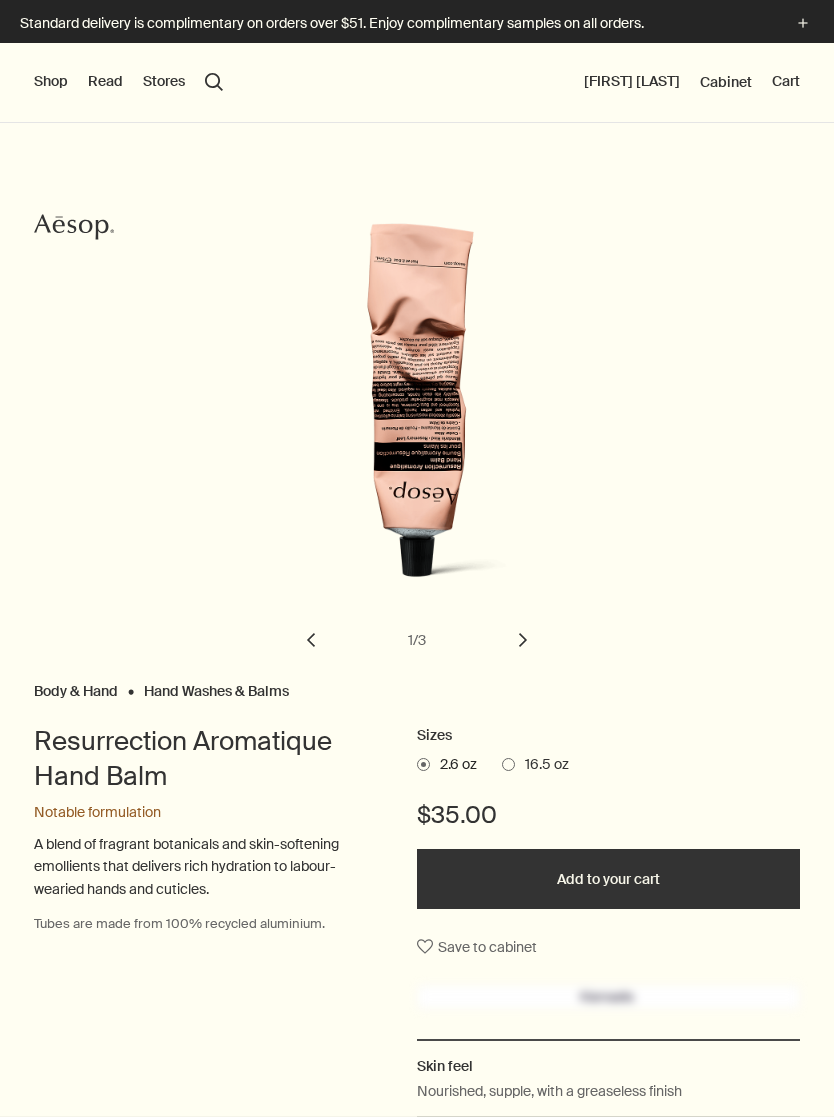 scroll, scrollTop: 0, scrollLeft: 0, axis: both 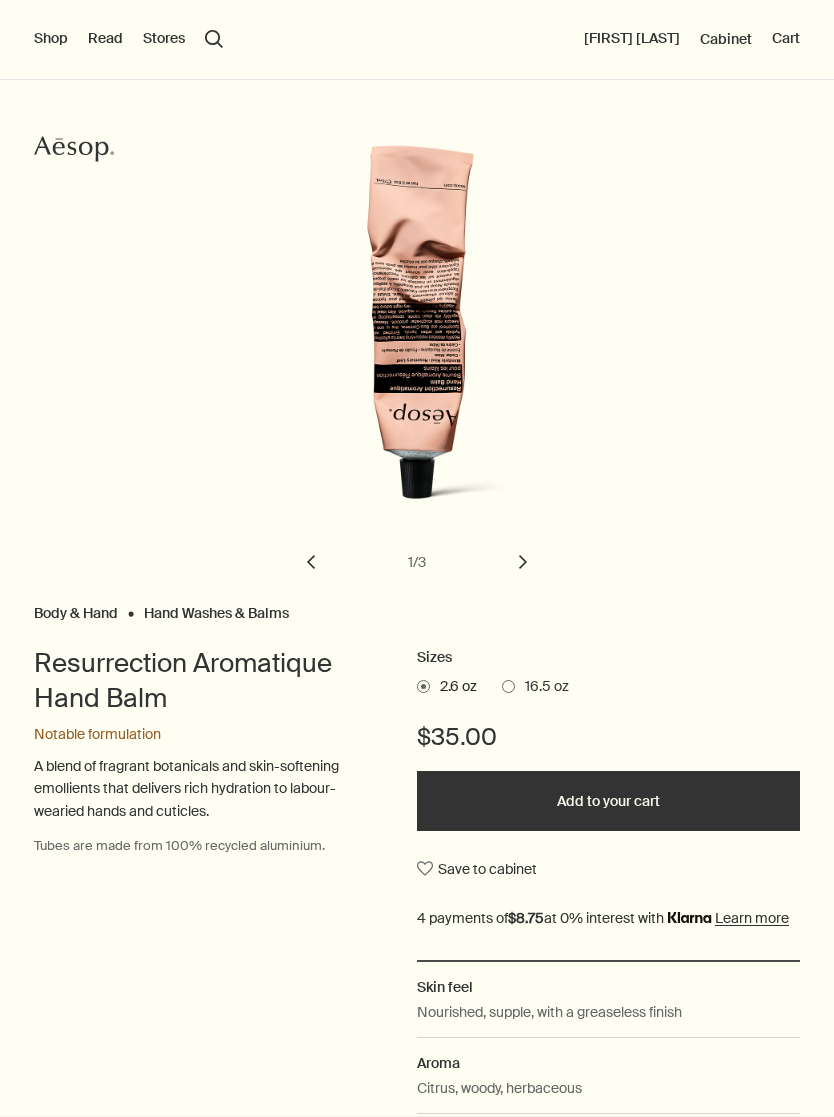 click on "Add to your cart" at bounding box center [608, 801] 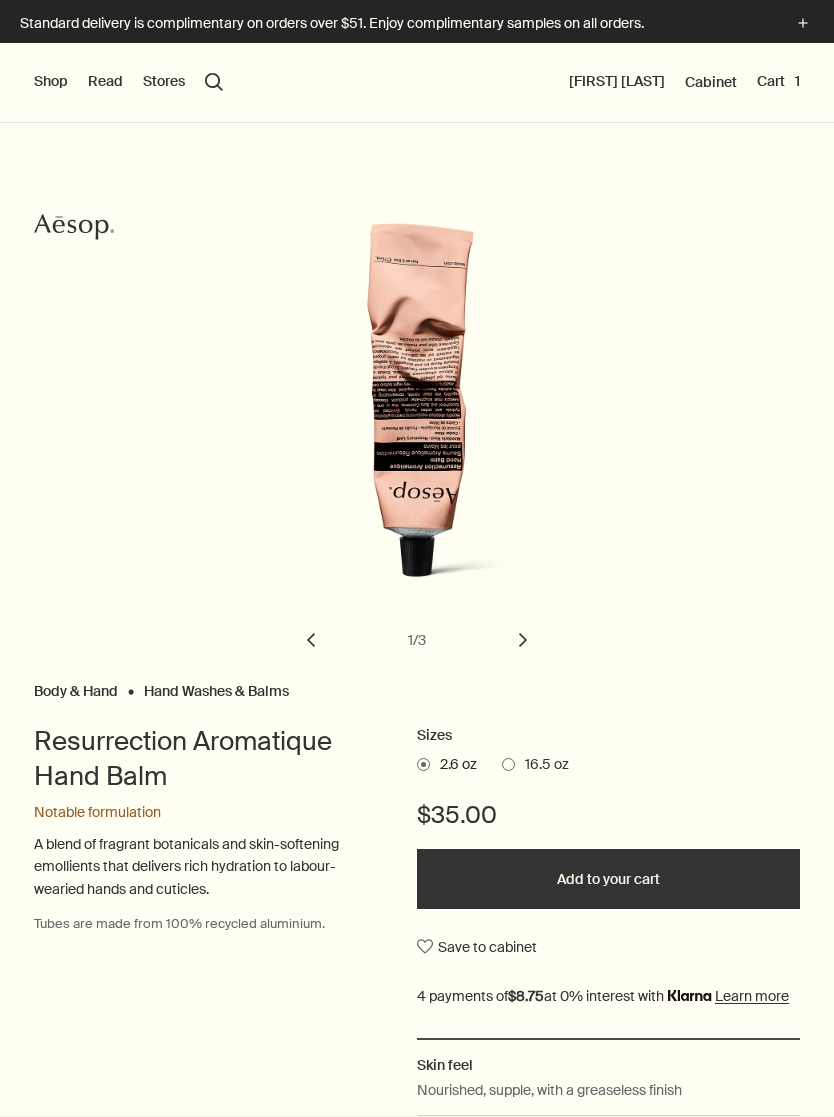 scroll, scrollTop: 0, scrollLeft: 0, axis: both 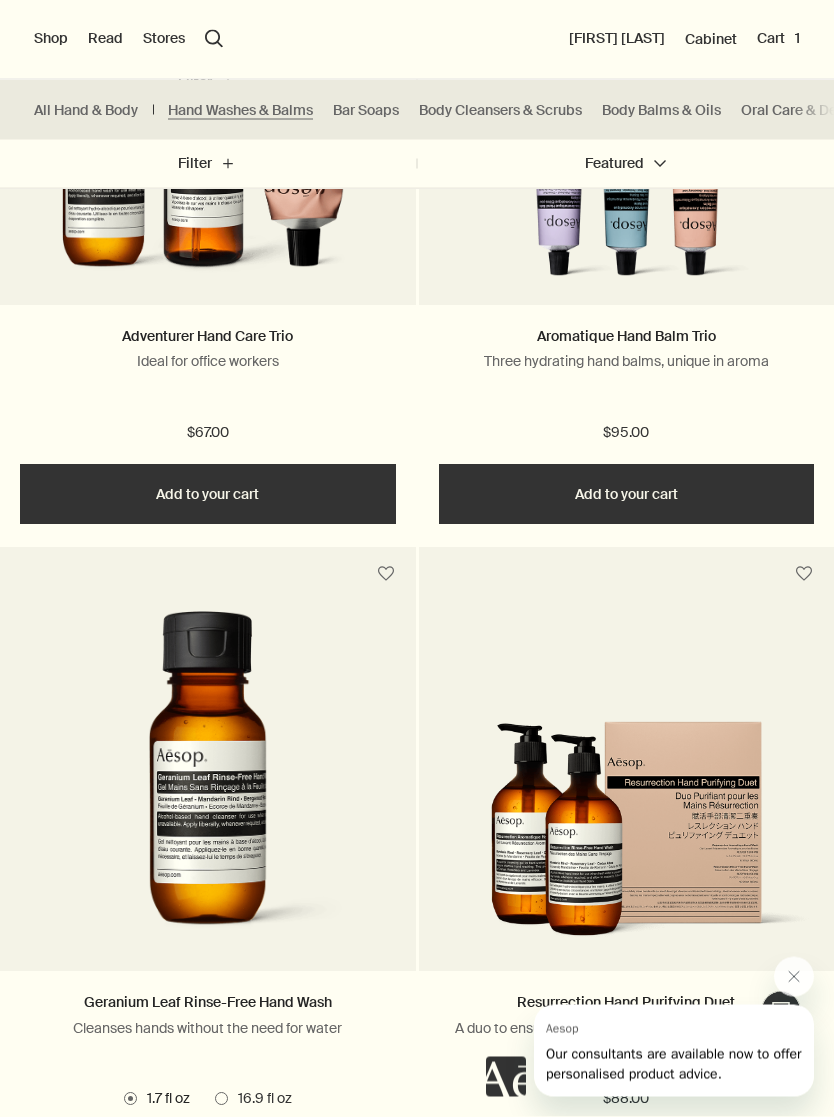 click at bounding box center (627, 176) 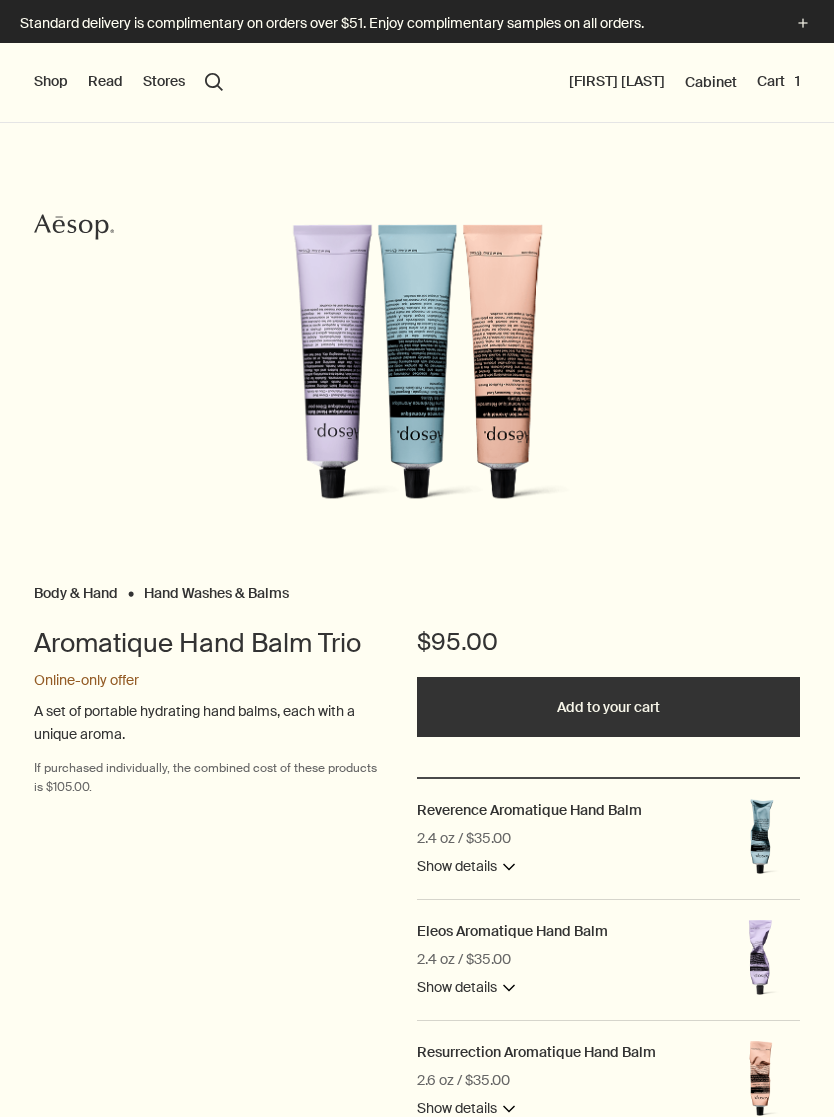 scroll, scrollTop: 9, scrollLeft: 0, axis: vertical 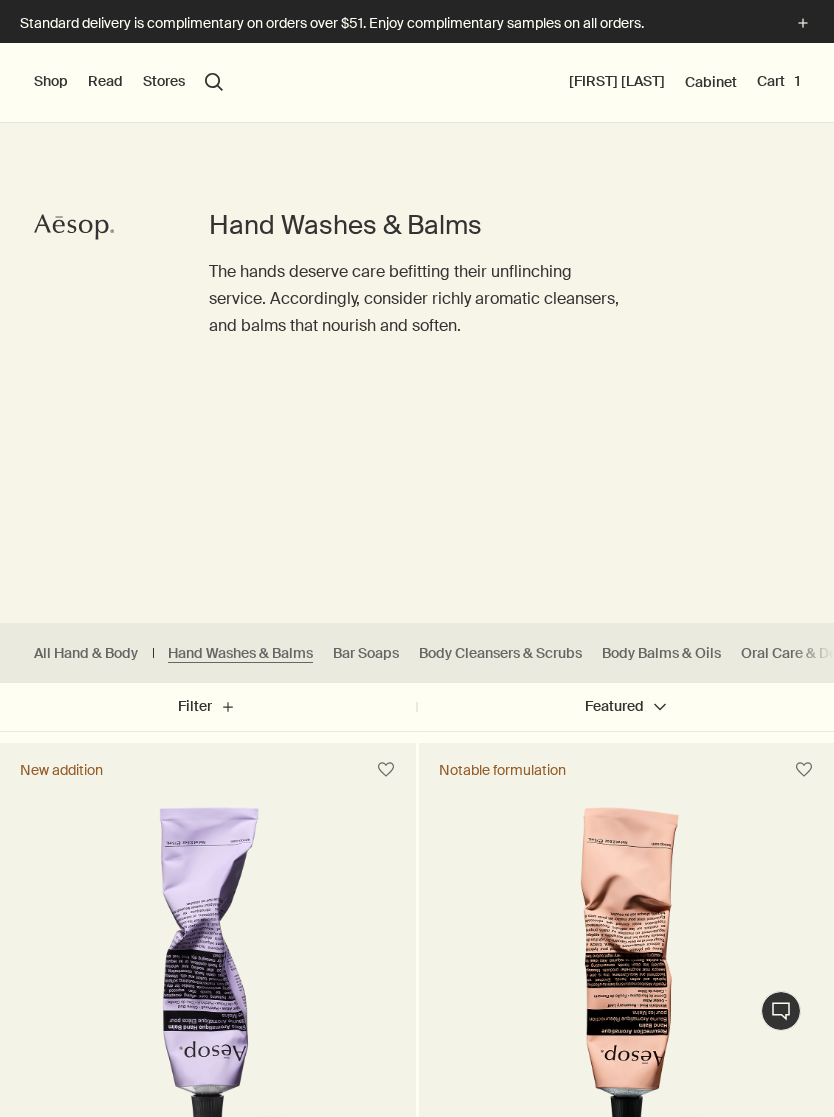 click on "Shop" at bounding box center [51, 82] 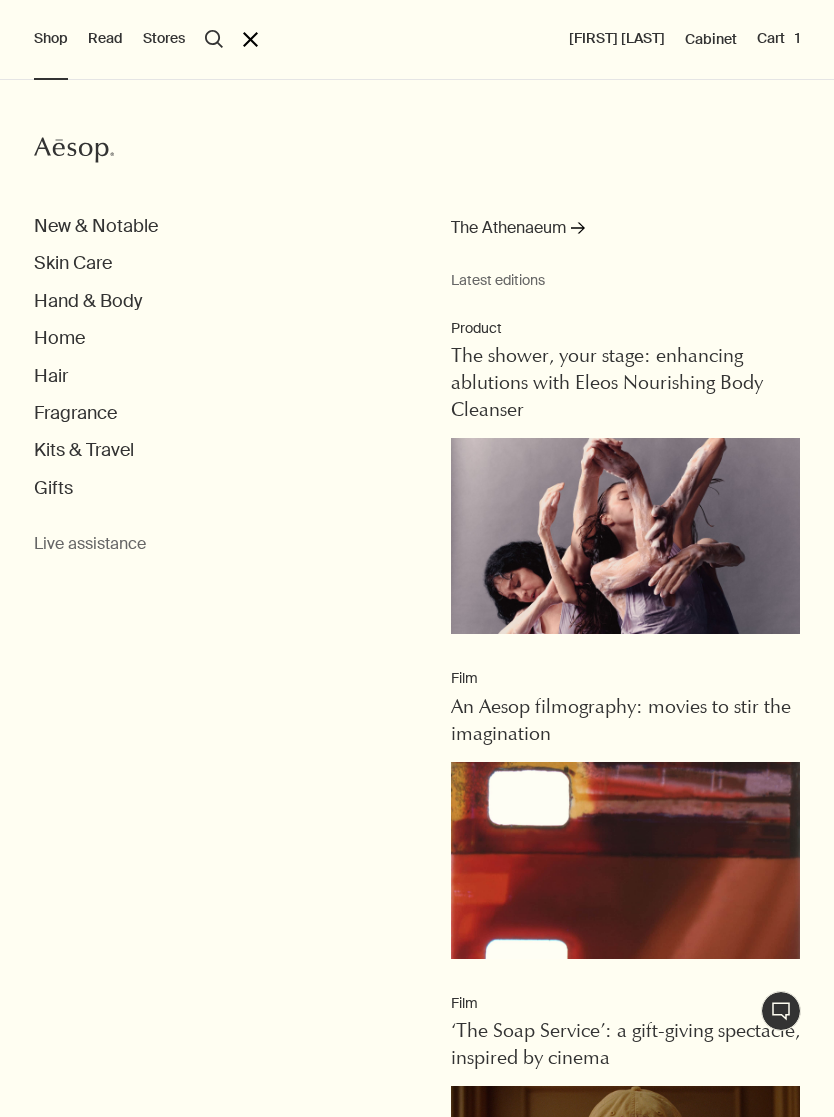 click on "Fragrance" at bounding box center (96, 226) 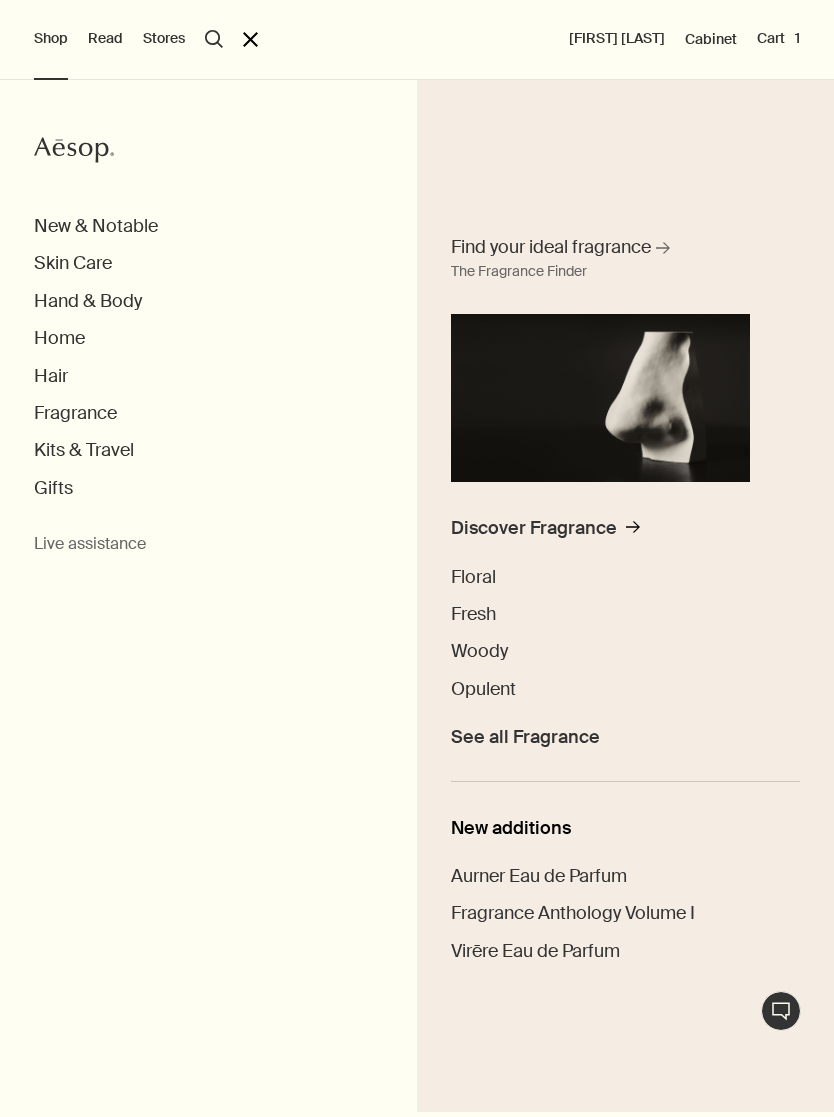 click on "Woody" at bounding box center [479, 651] 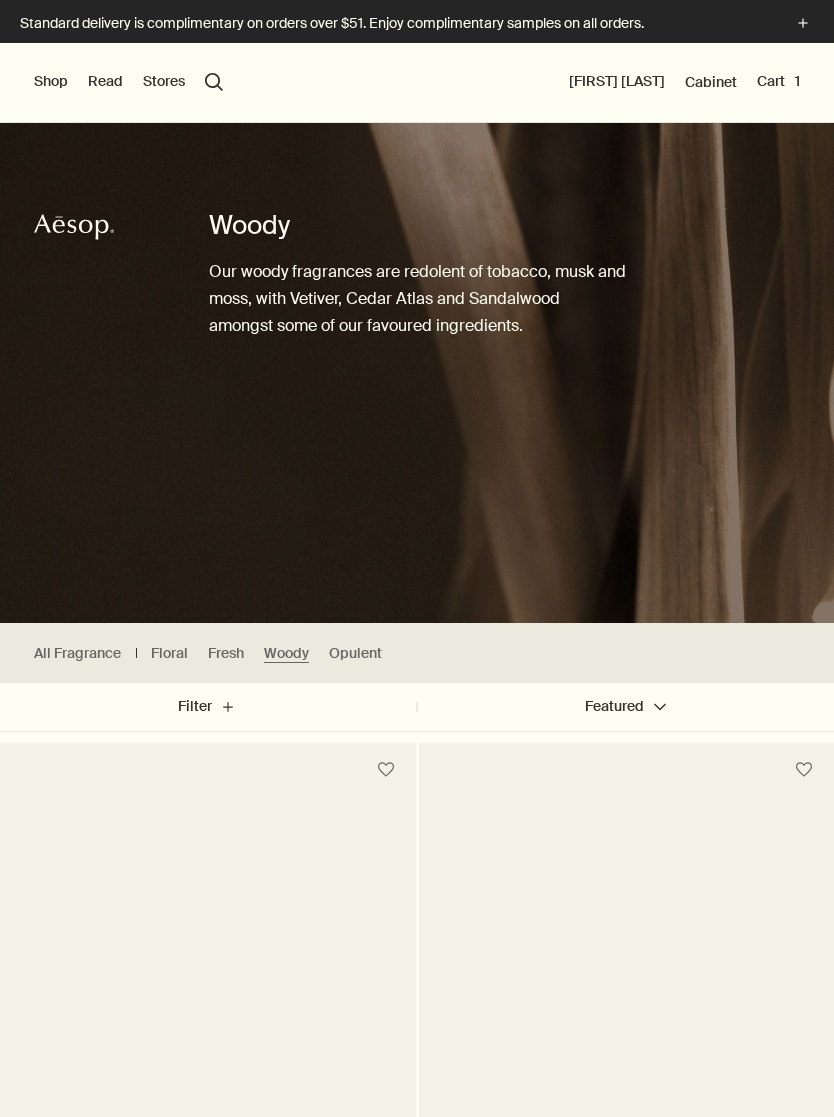scroll, scrollTop: 0, scrollLeft: 0, axis: both 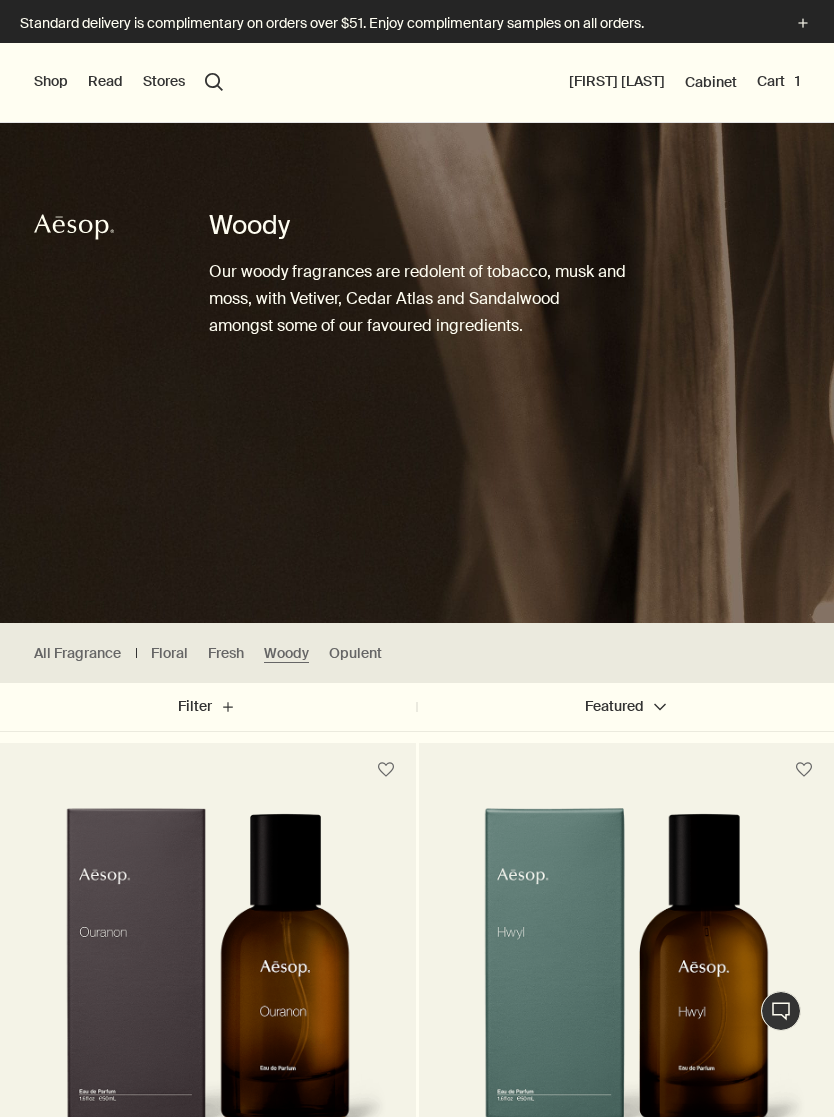 click on "Shop" at bounding box center [51, 82] 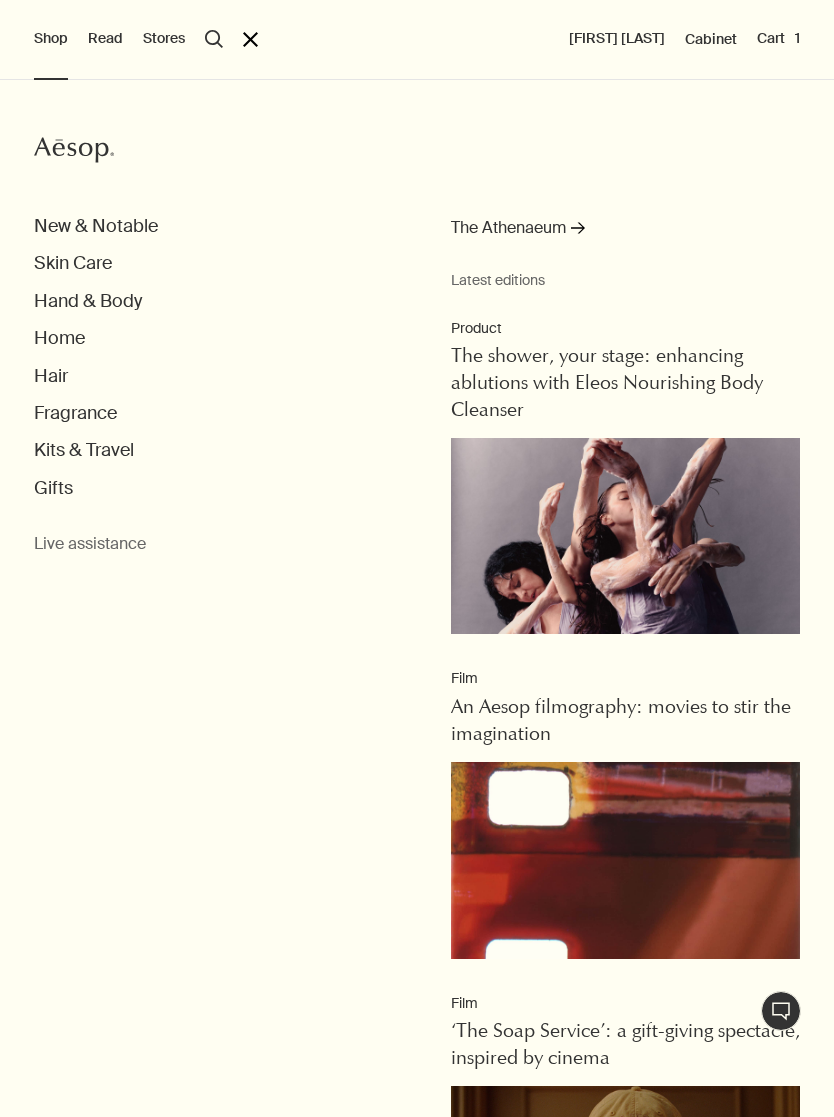 click on "Skin Care" at bounding box center (96, 226) 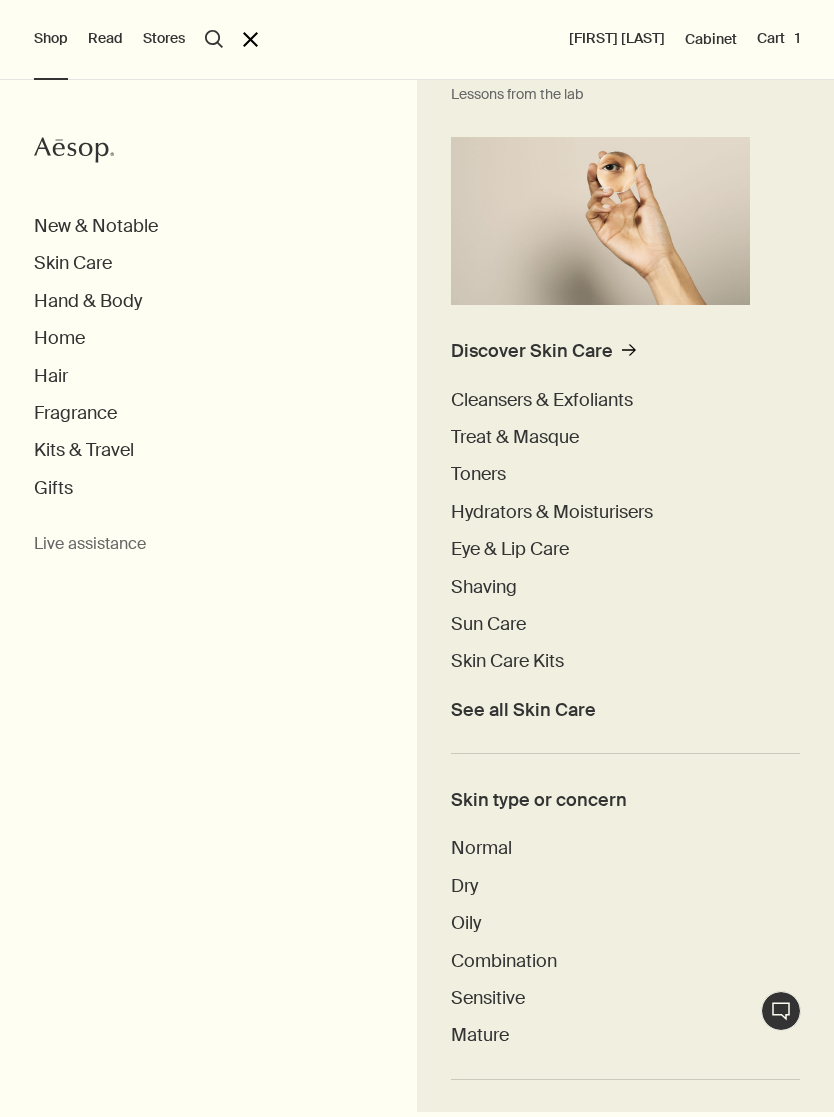 scroll, scrollTop: 201, scrollLeft: 0, axis: vertical 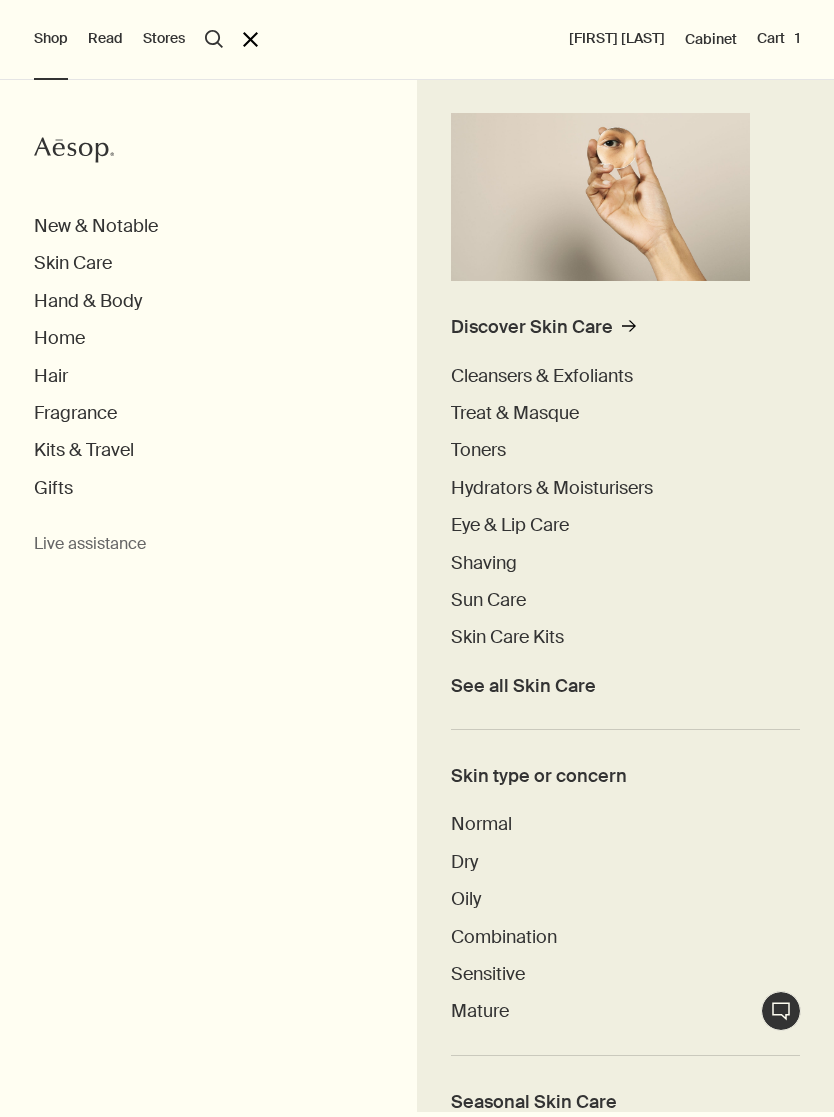 click on "Eye & Lip Care" at bounding box center (510, 525) 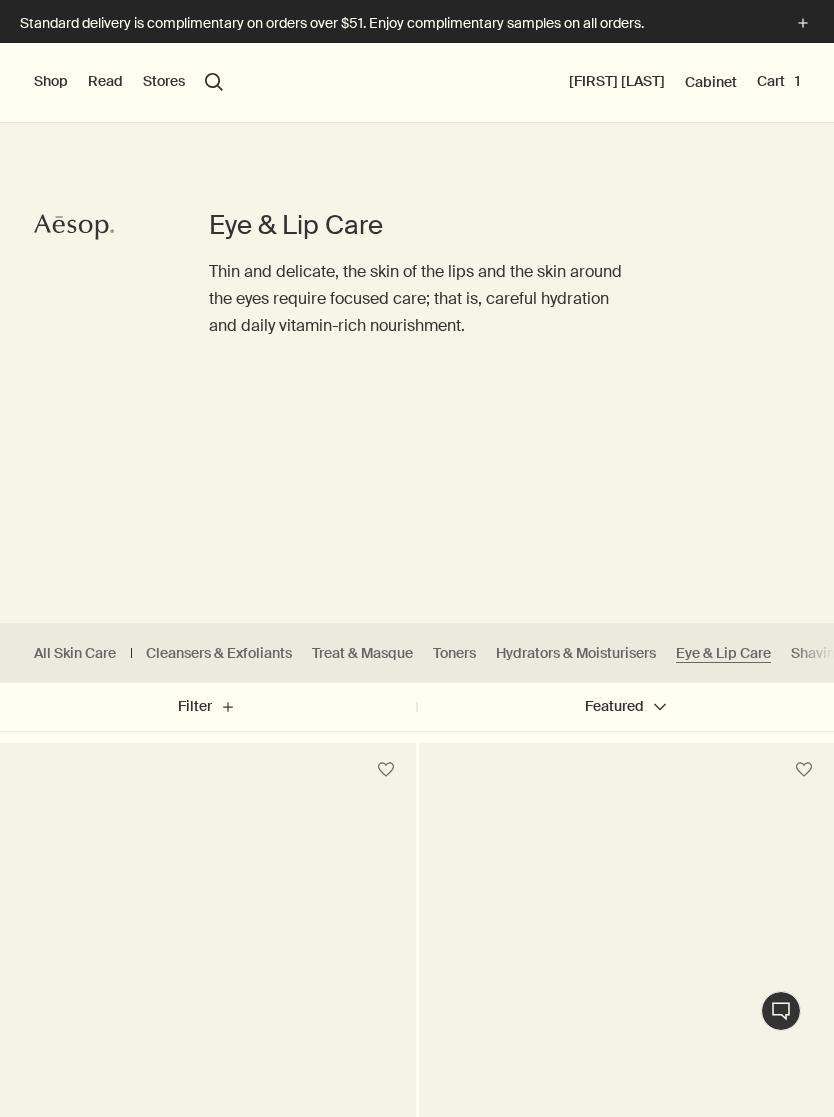 scroll, scrollTop: 0, scrollLeft: 0, axis: both 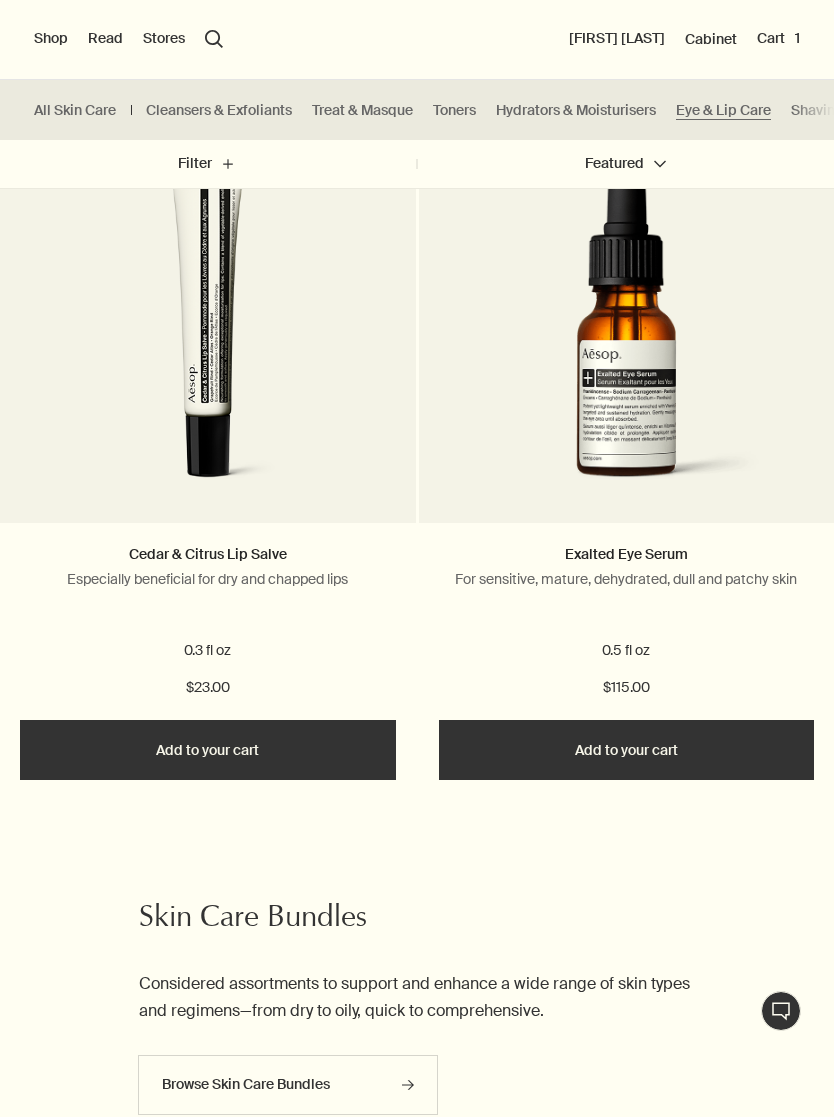 click on "Add Add to your cart" at bounding box center (208, 750) 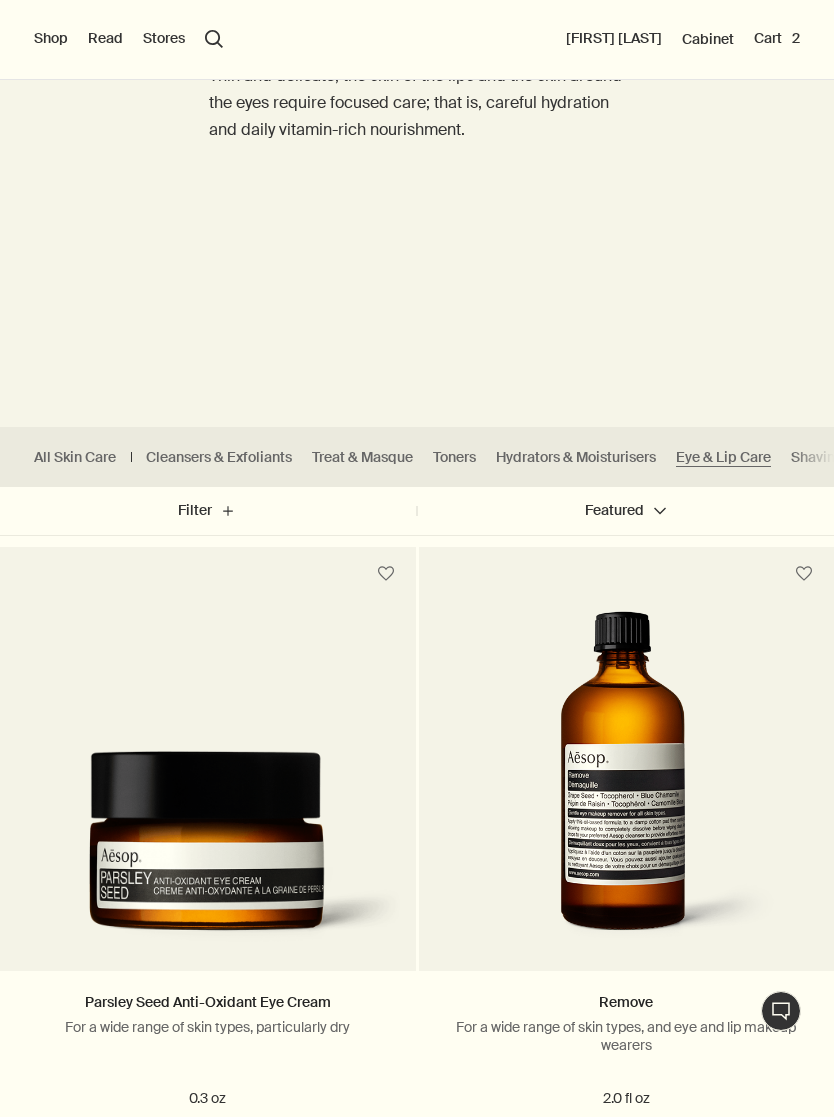scroll, scrollTop: 0, scrollLeft: 0, axis: both 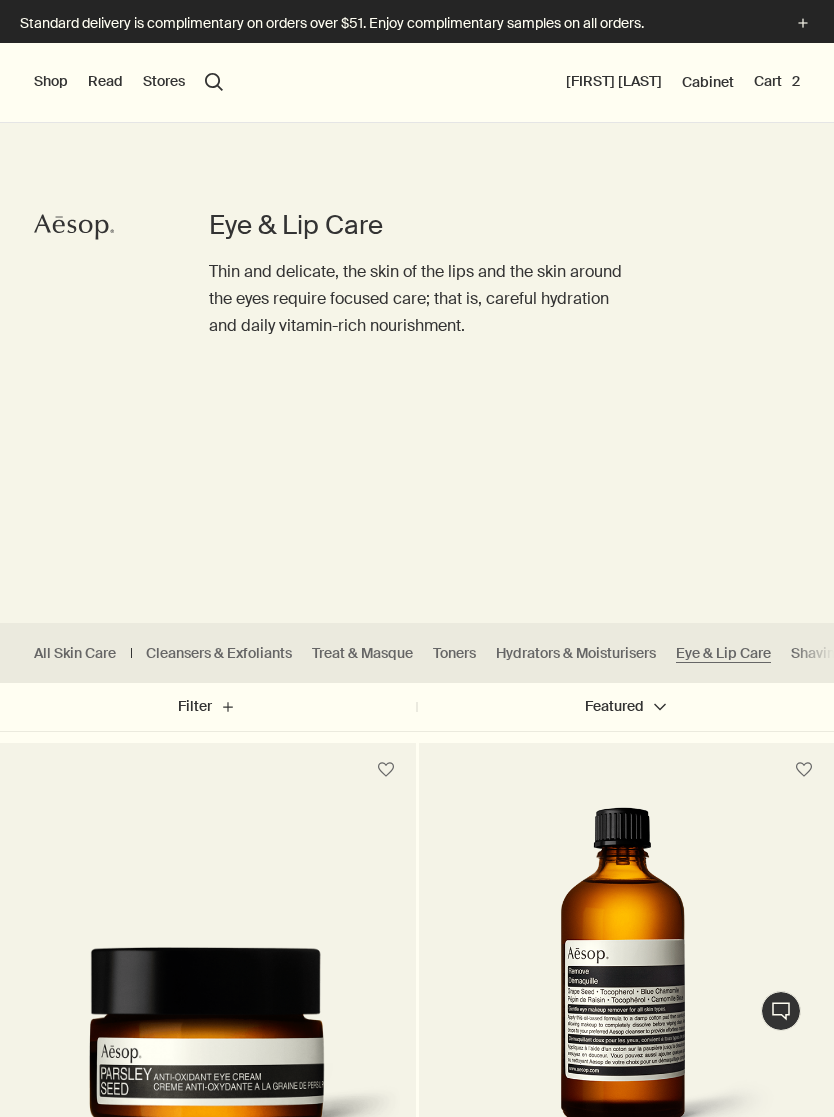 click on "Cart 2" at bounding box center [777, 82] 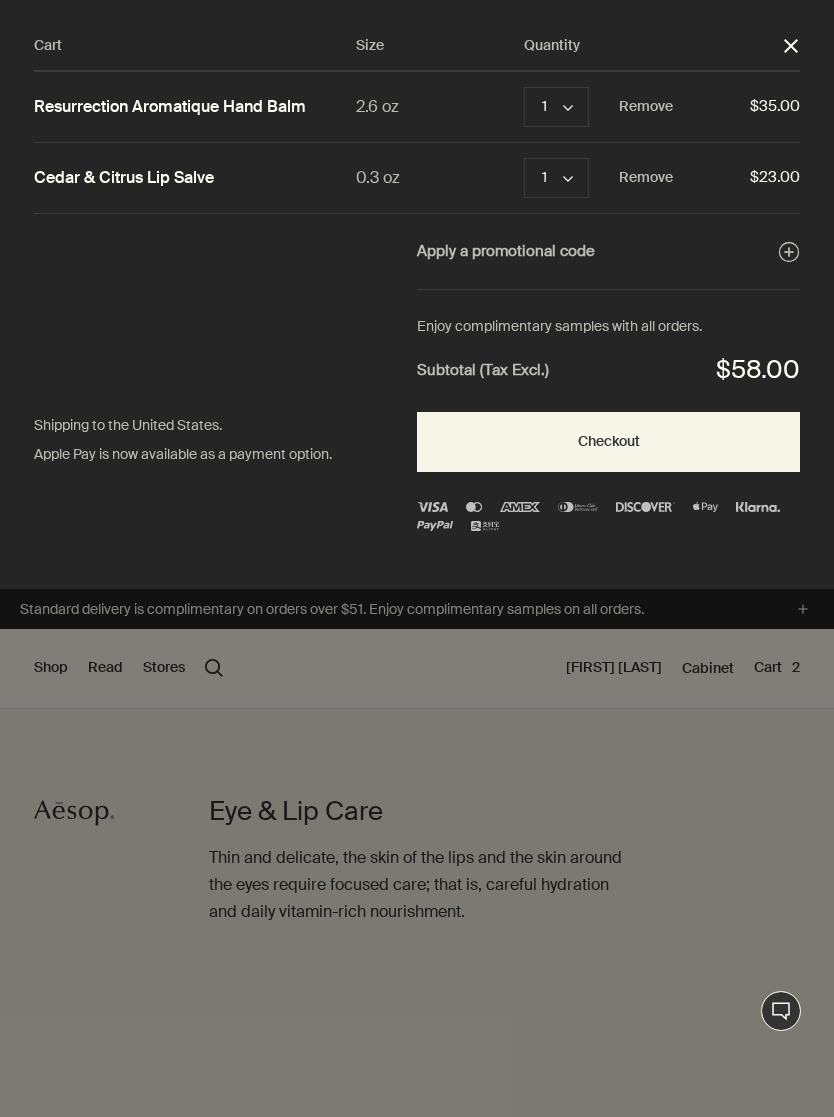 scroll, scrollTop: 0, scrollLeft: 0, axis: both 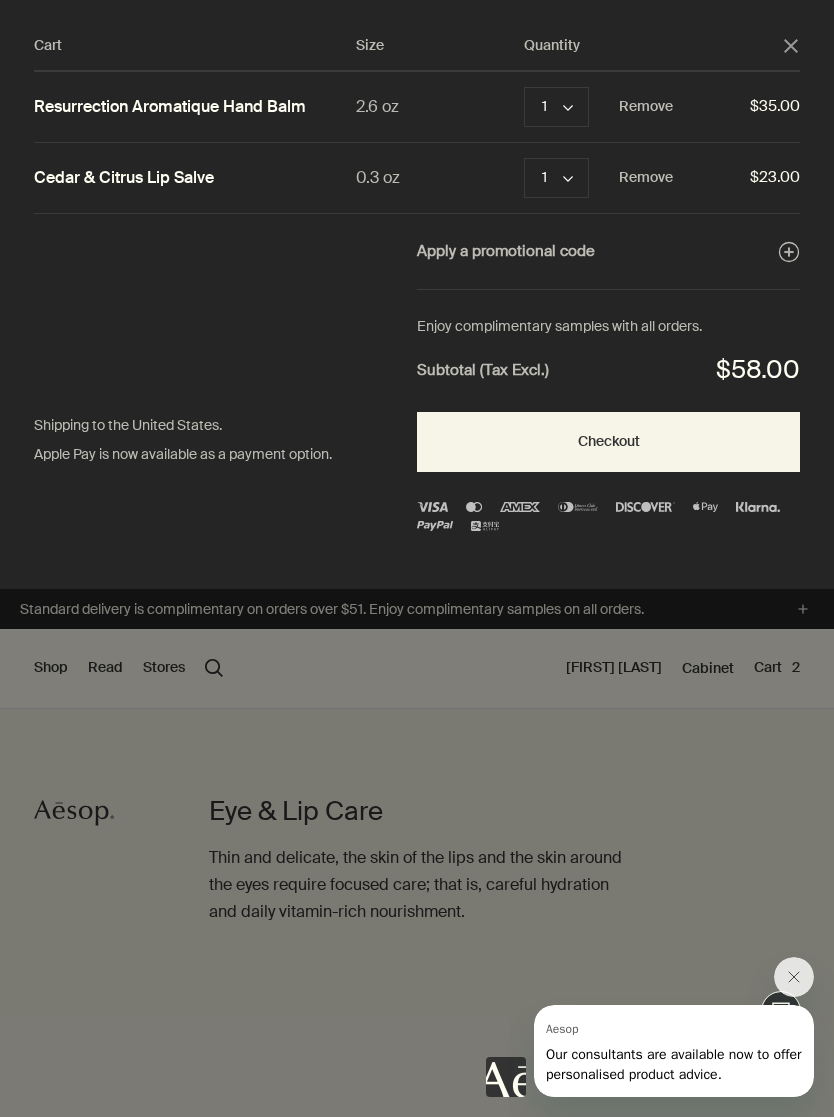 click on "close" at bounding box center [791, 46] 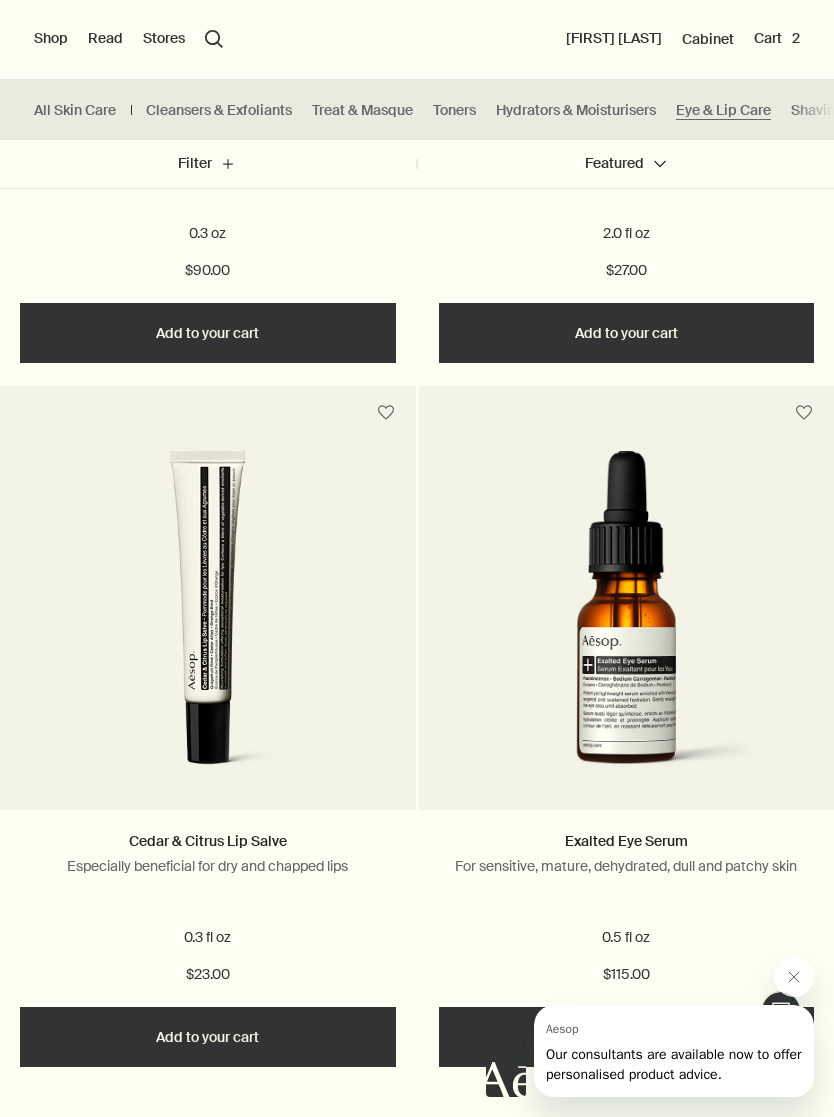 scroll, scrollTop: 1057, scrollLeft: 0, axis: vertical 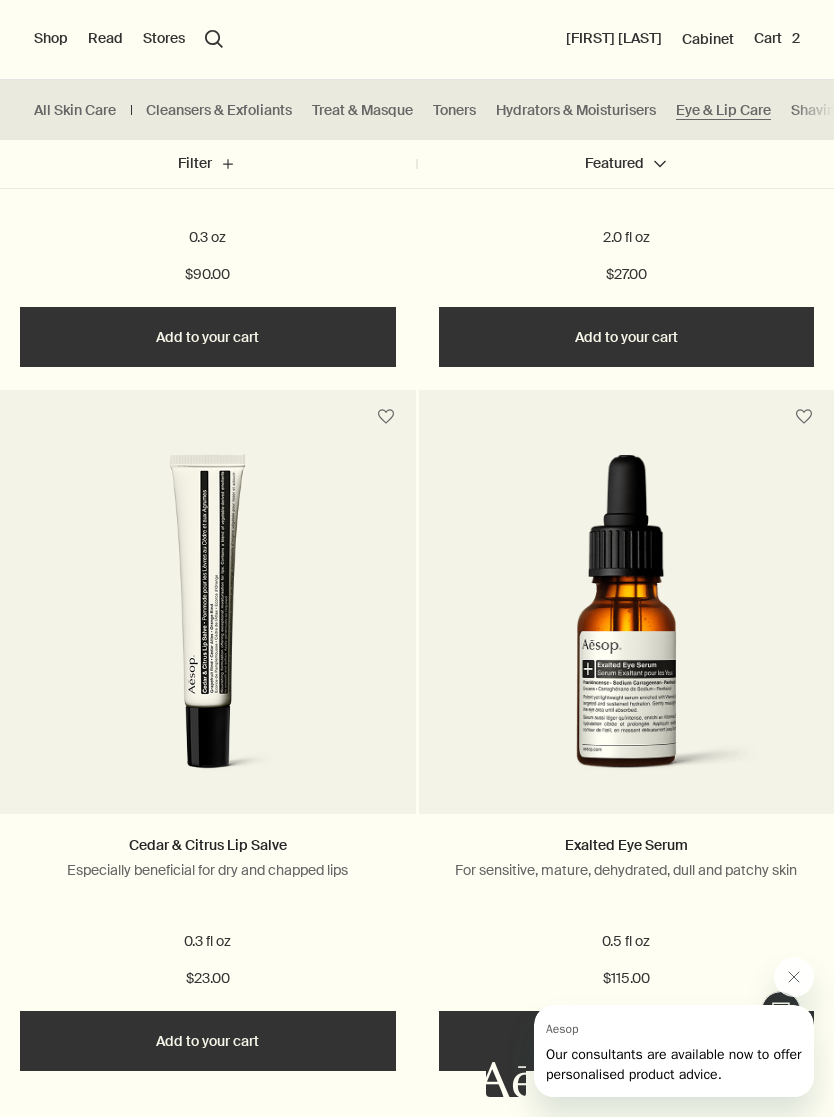 click at bounding box center [207, 629] 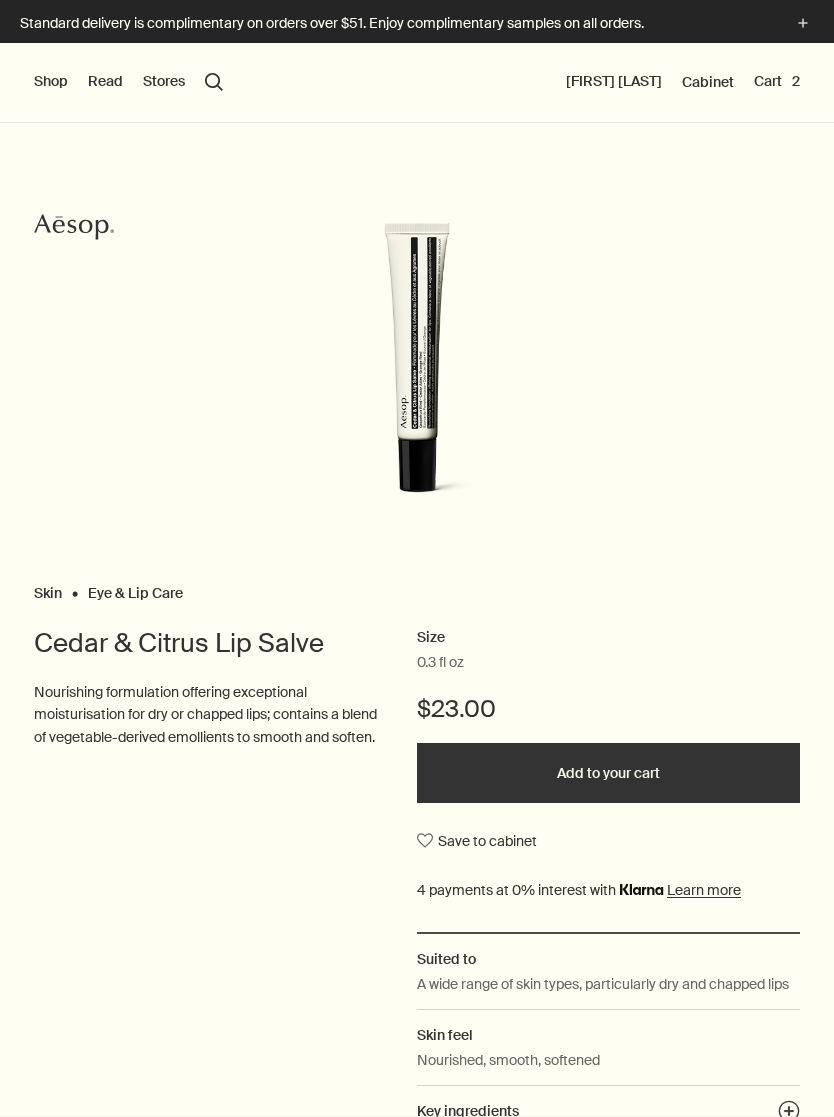 scroll, scrollTop: 0, scrollLeft: 0, axis: both 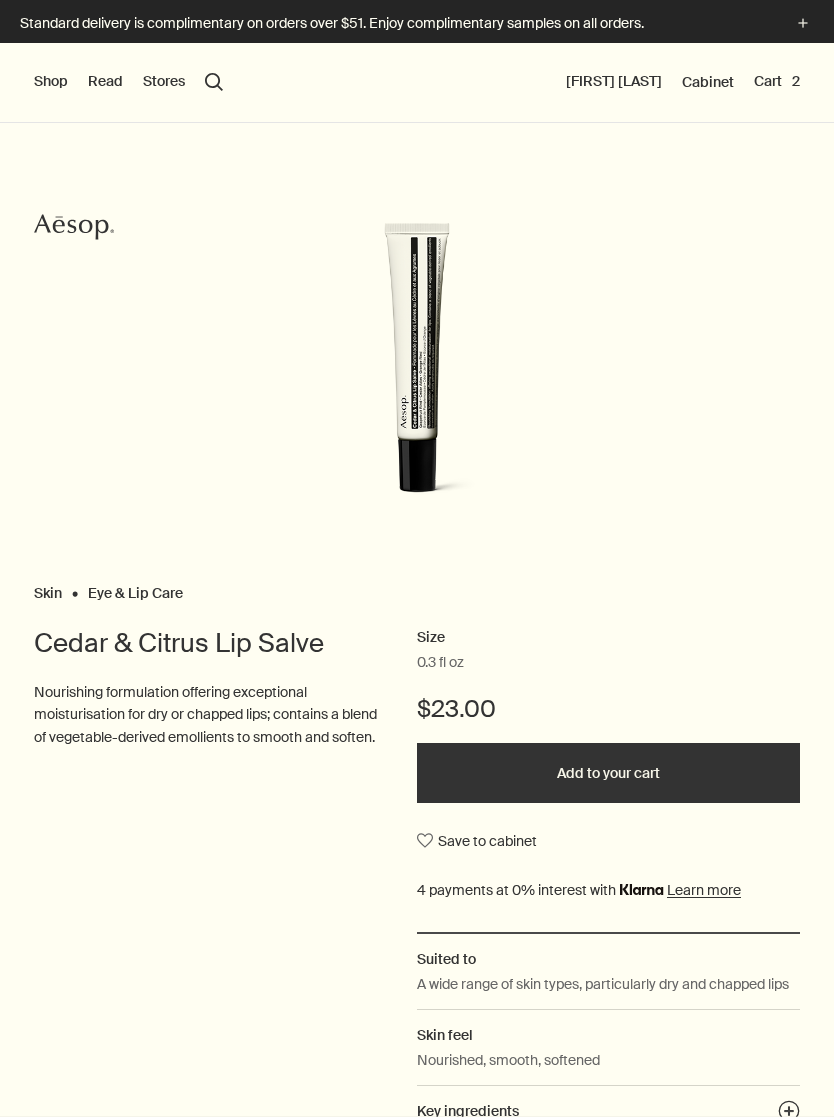click on "Shop" at bounding box center (51, 82) 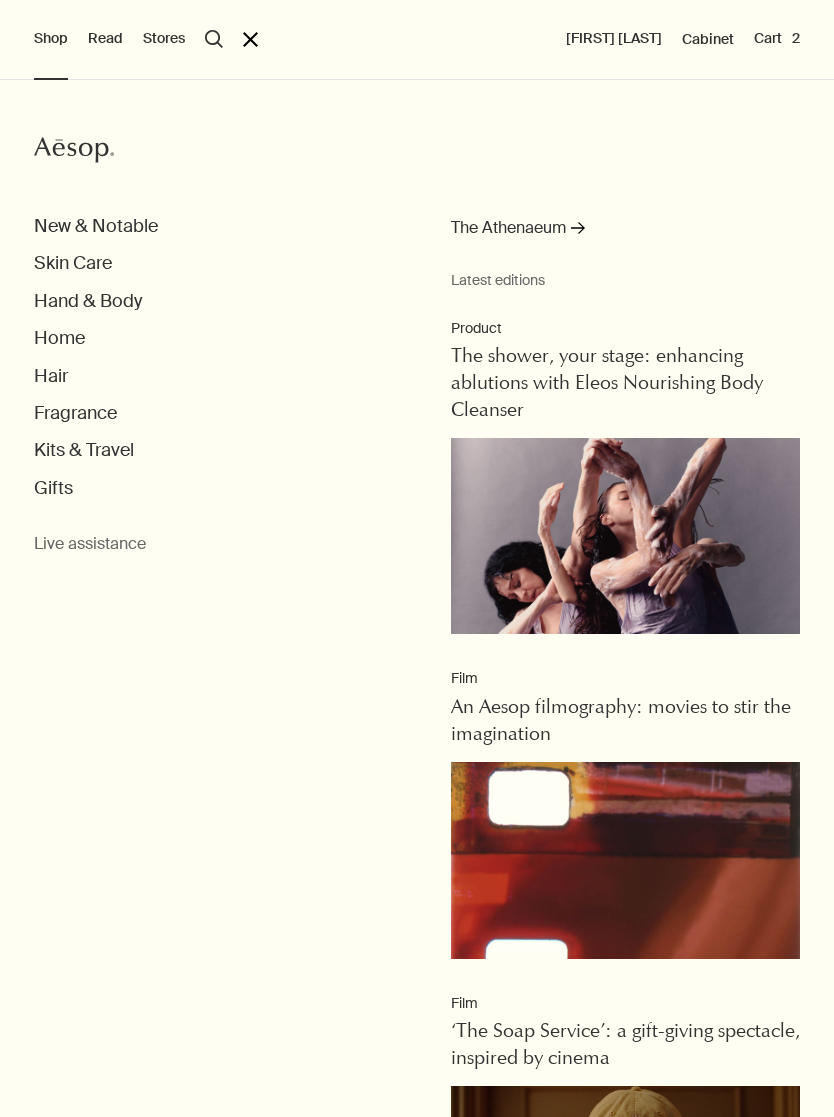 click on "New & Notable" at bounding box center (96, 226) 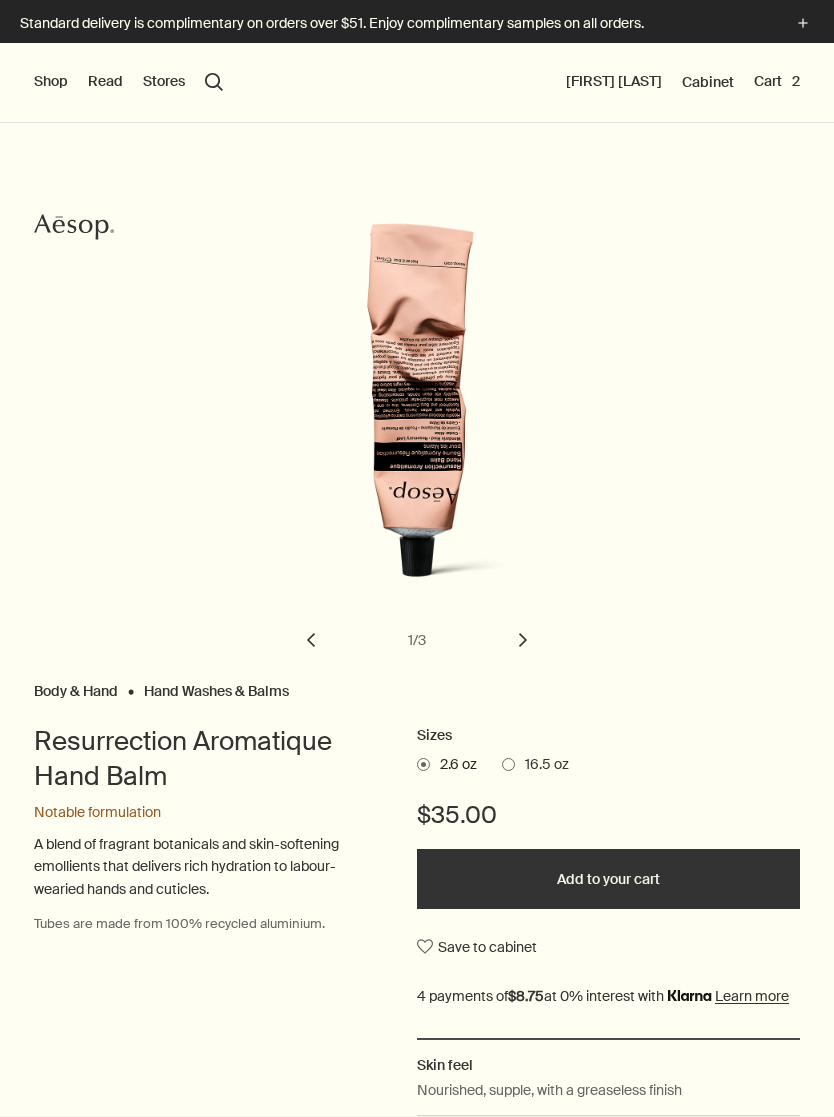 scroll, scrollTop: 0, scrollLeft: 0, axis: both 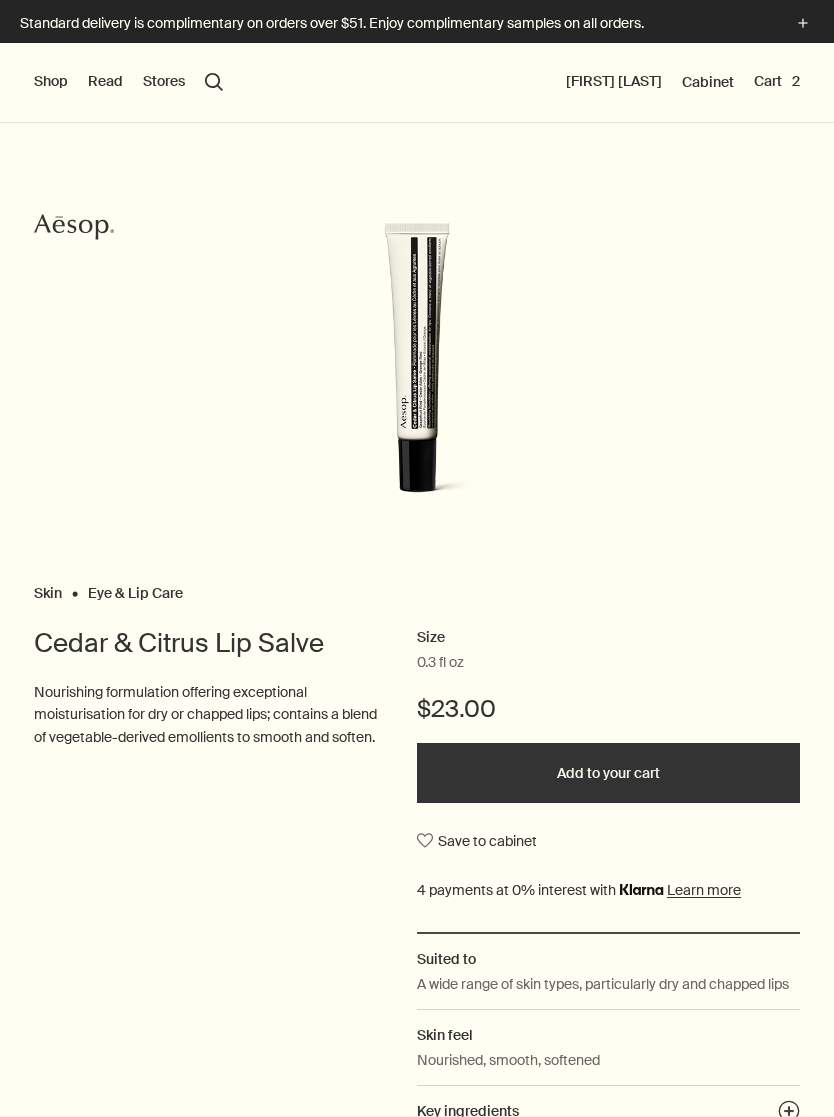 click on "Read" at bounding box center (105, 82) 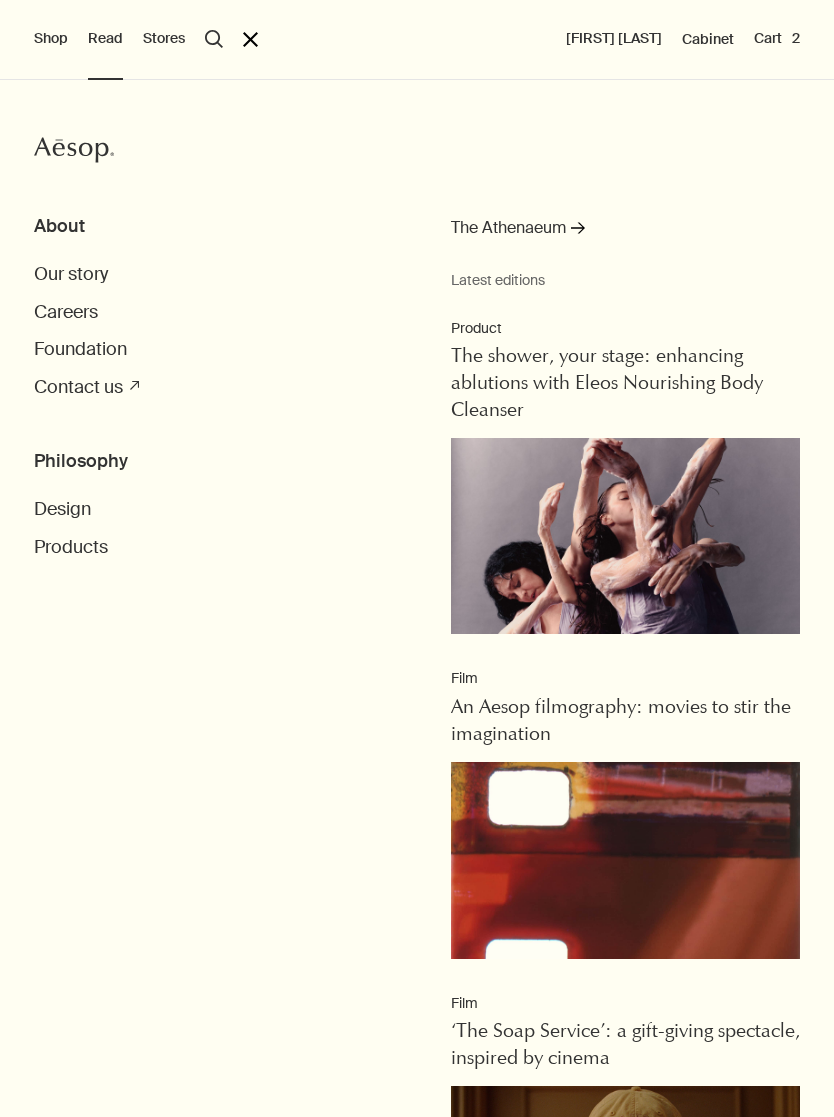 click on "Shop" at bounding box center [51, 39] 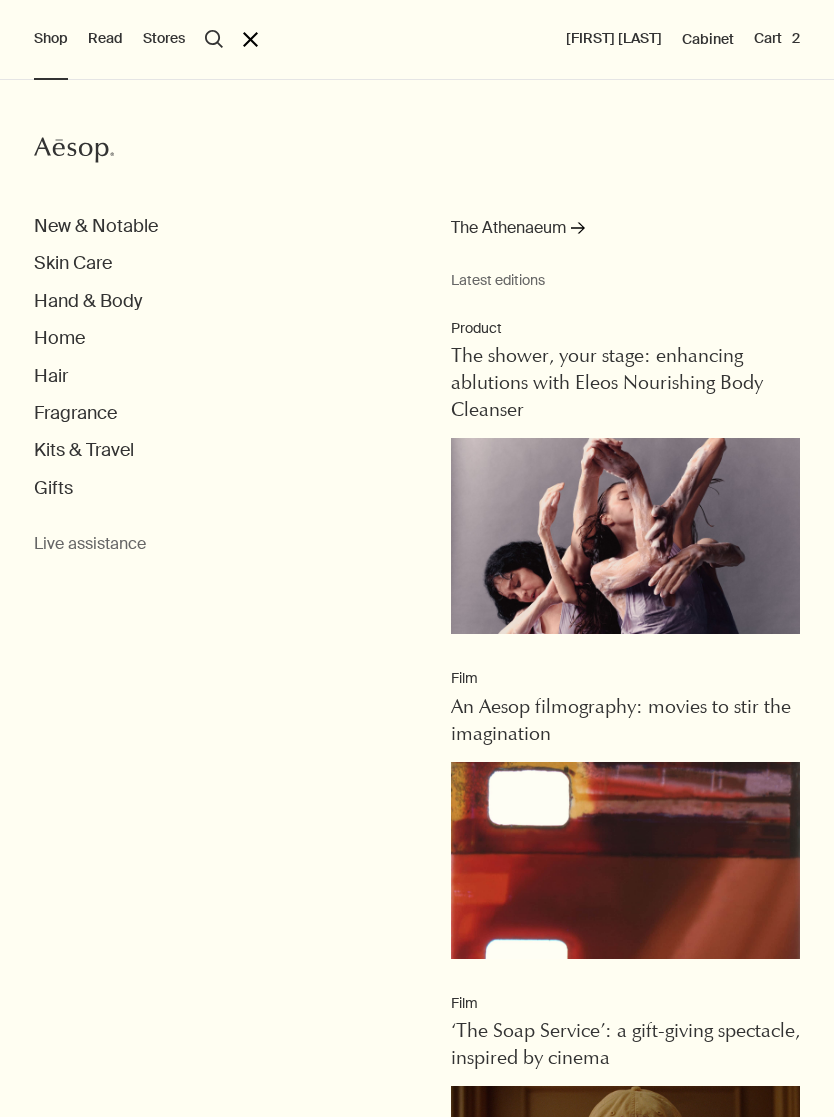 click on "Hair" at bounding box center [96, 226] 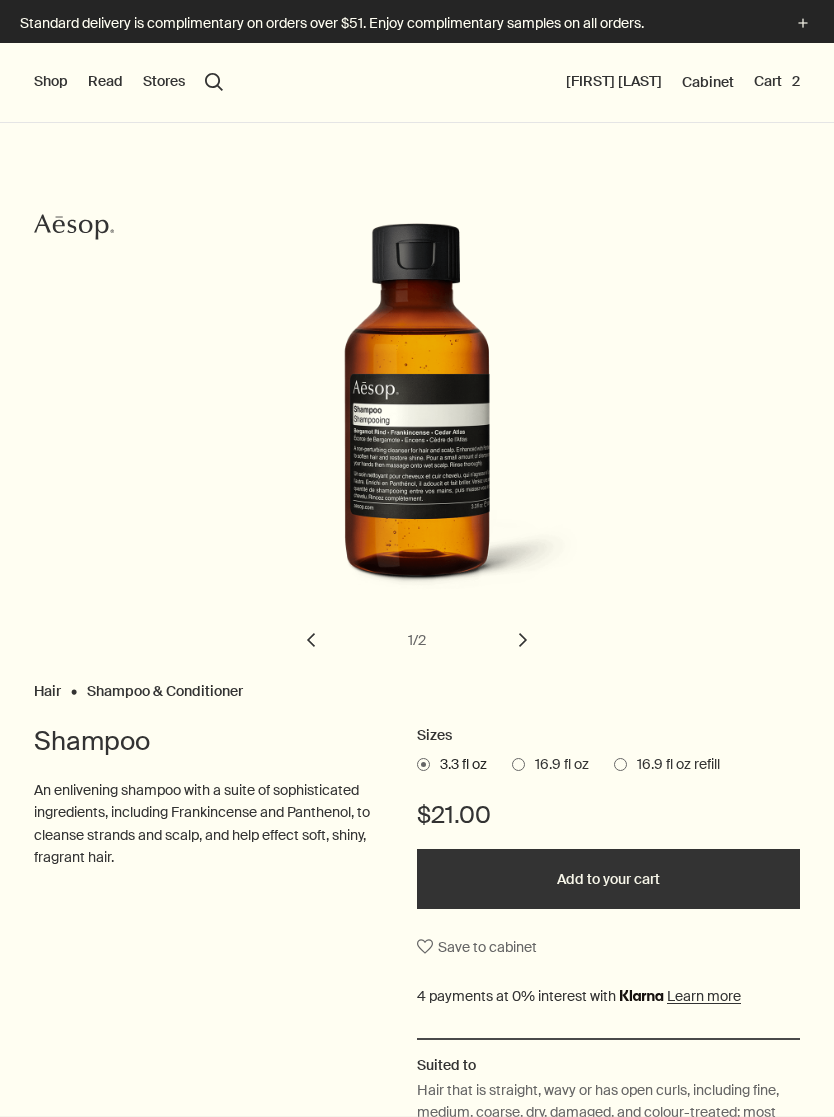 scroll, scrollTop: 0, scrollLeft: 0, axis: both 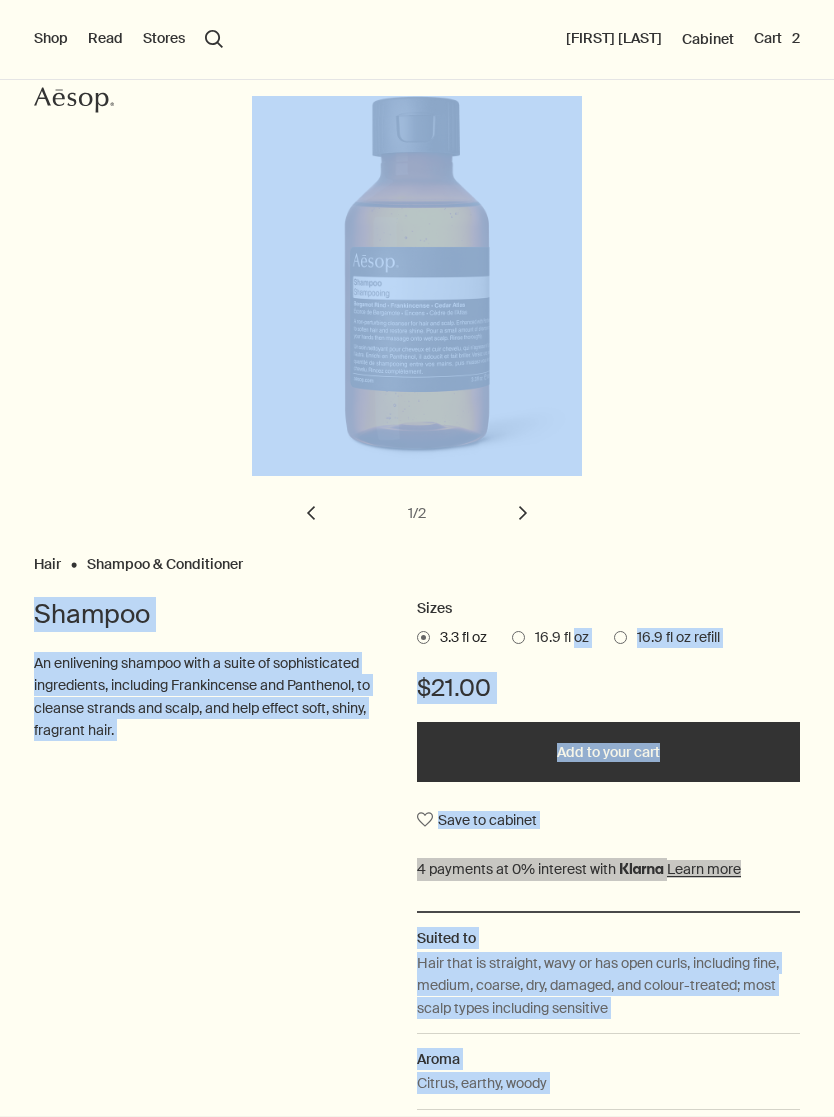 click on "Hair Shampoo & Conditioner Sizes 3.3 fl oz 16.9 fl oz 16.9 fl oz refill $21.00   Add to your cart Save to cabinet Suited to Hair that is straight, wavy or has open curls, including fine, medium, coarse, dry, damaged, and colour-treated; most scalp types including sensitive Aroma Citrus, earthy, woody Key ingredients plusAndCloseWithCircle Bergamot Rind, Frankincense, Cedar Atlas Shampoo An enlivening shampoo with a suite of sophisticated ingredients, including Frankincense and Panthenol, to cleanse strands and scalp, and help effect soft, shiny, fragrant hair. chevron chevron 1  /  2" at bounding box center (417, 617) 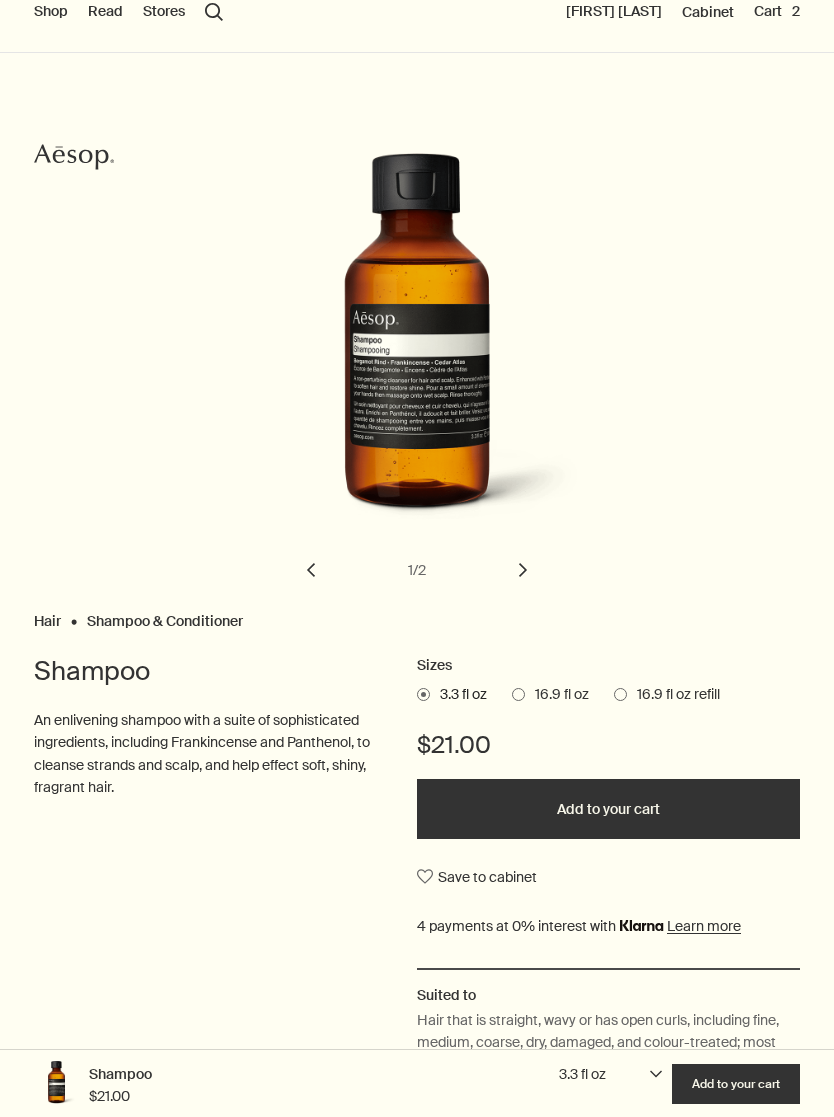 scroll, scrollTop: 69, scrollLeft: 0, axis: vertical 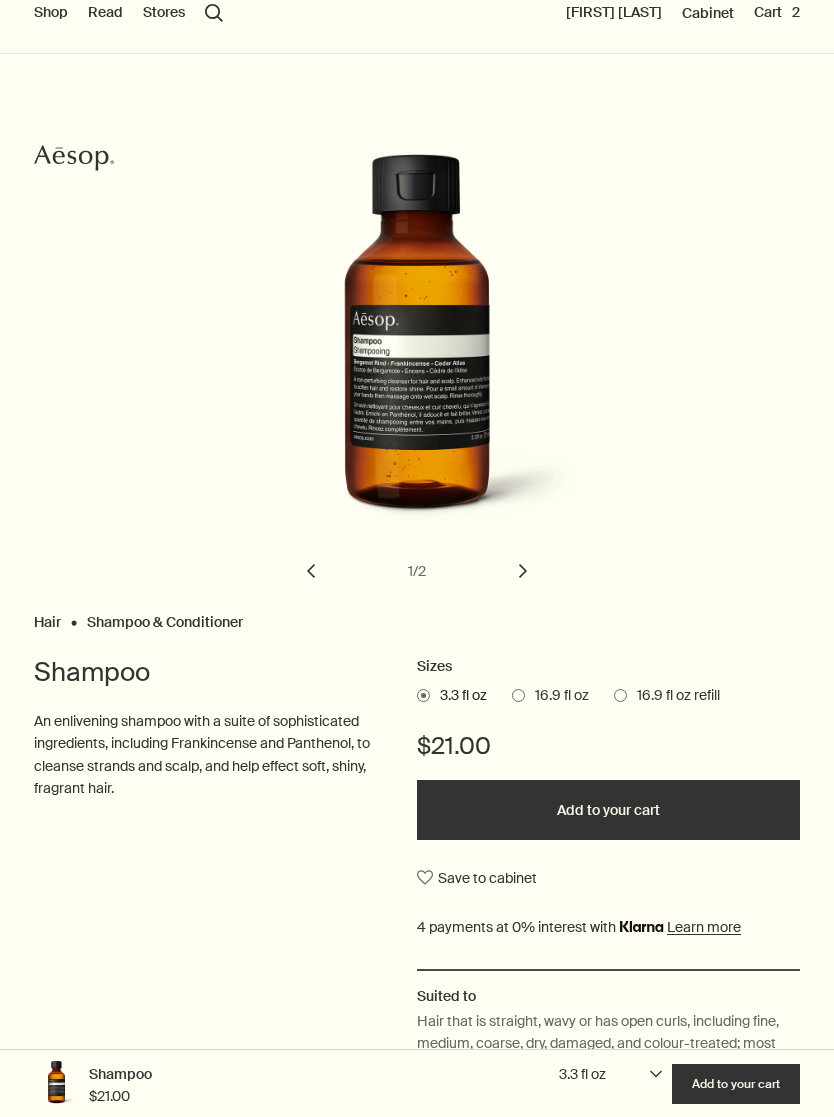 click on "16.9 fl oz" at bounding box center (557, 696) 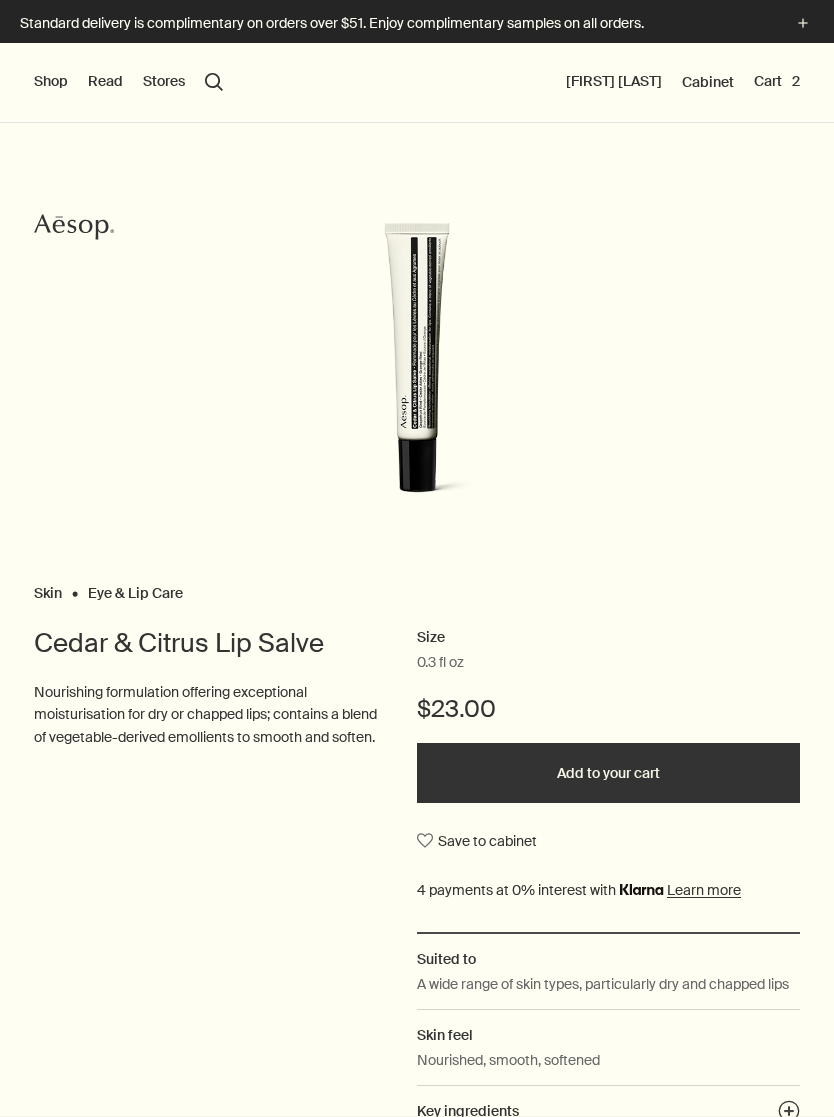scroll, scrollTop: 0, scrollLeft: 0, axis: both 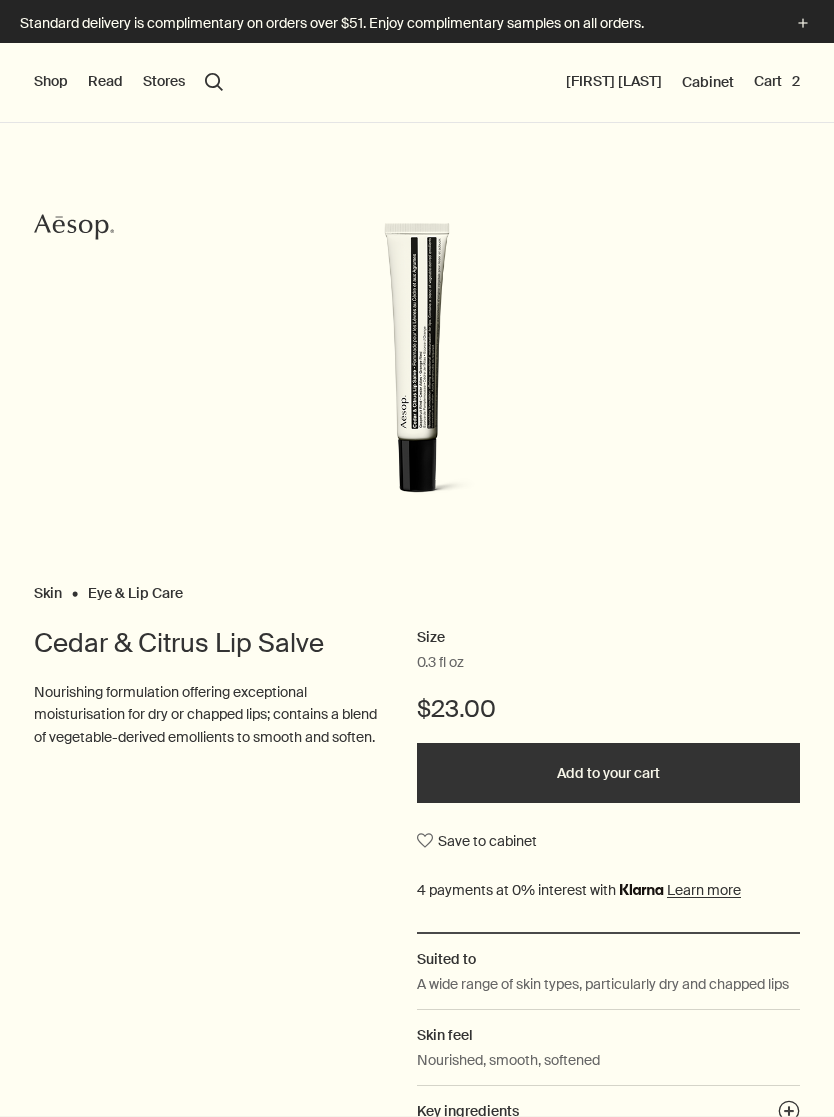 click on "Shop" at bounding box center (51, 82) 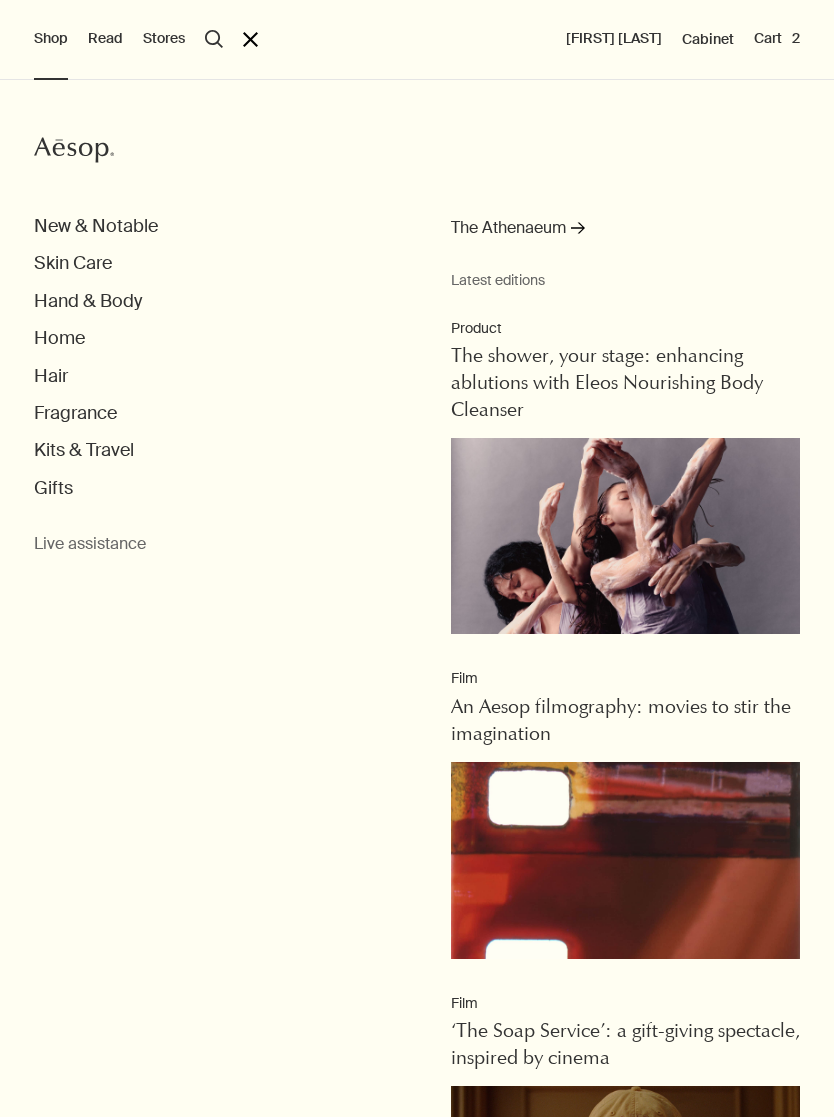 click on "Home" at bounding box center (96, 226) 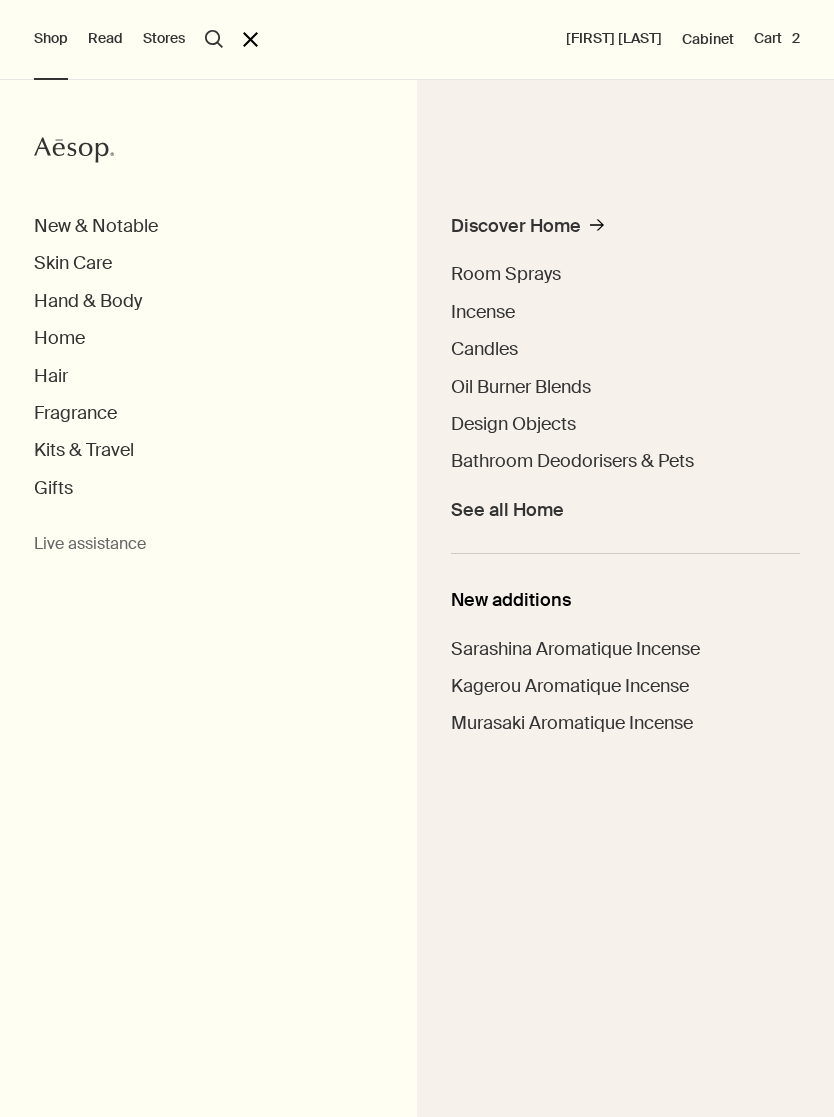 click on "Hand & Body" at bounding box center [96, 226] 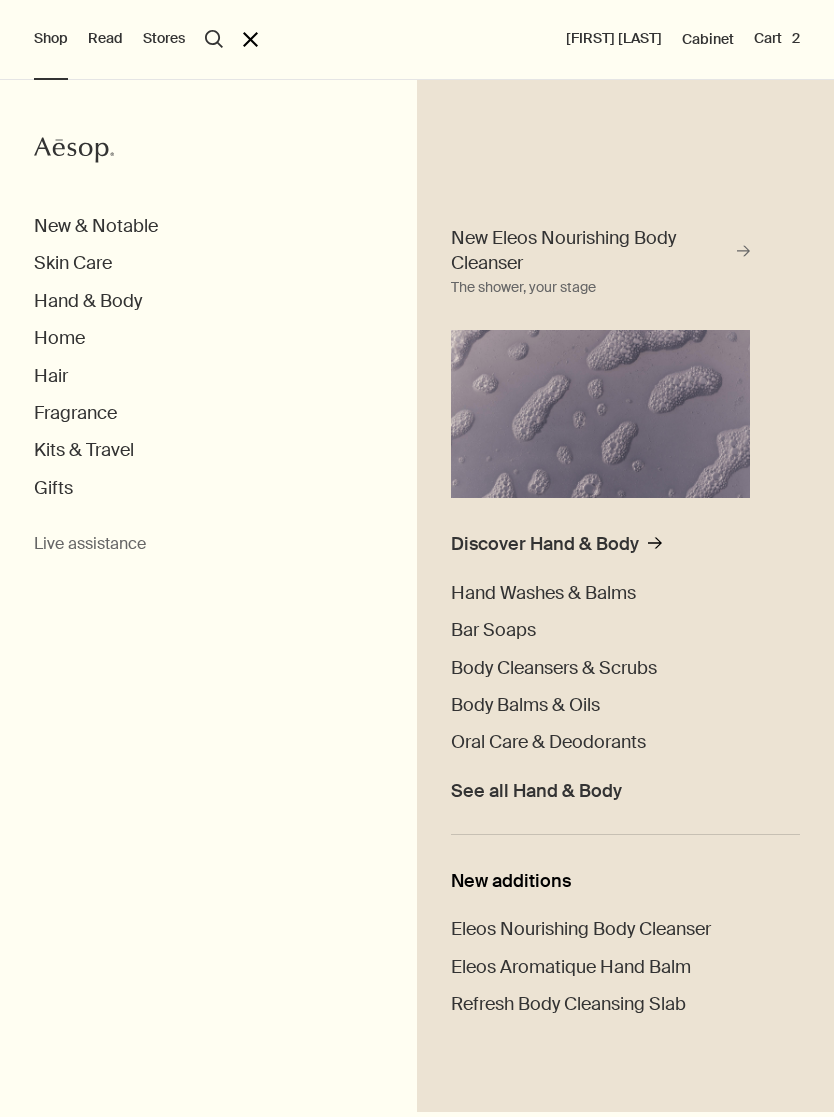 scroll, scrollTop: 6, scrollLeft: 0, axis: vertical 